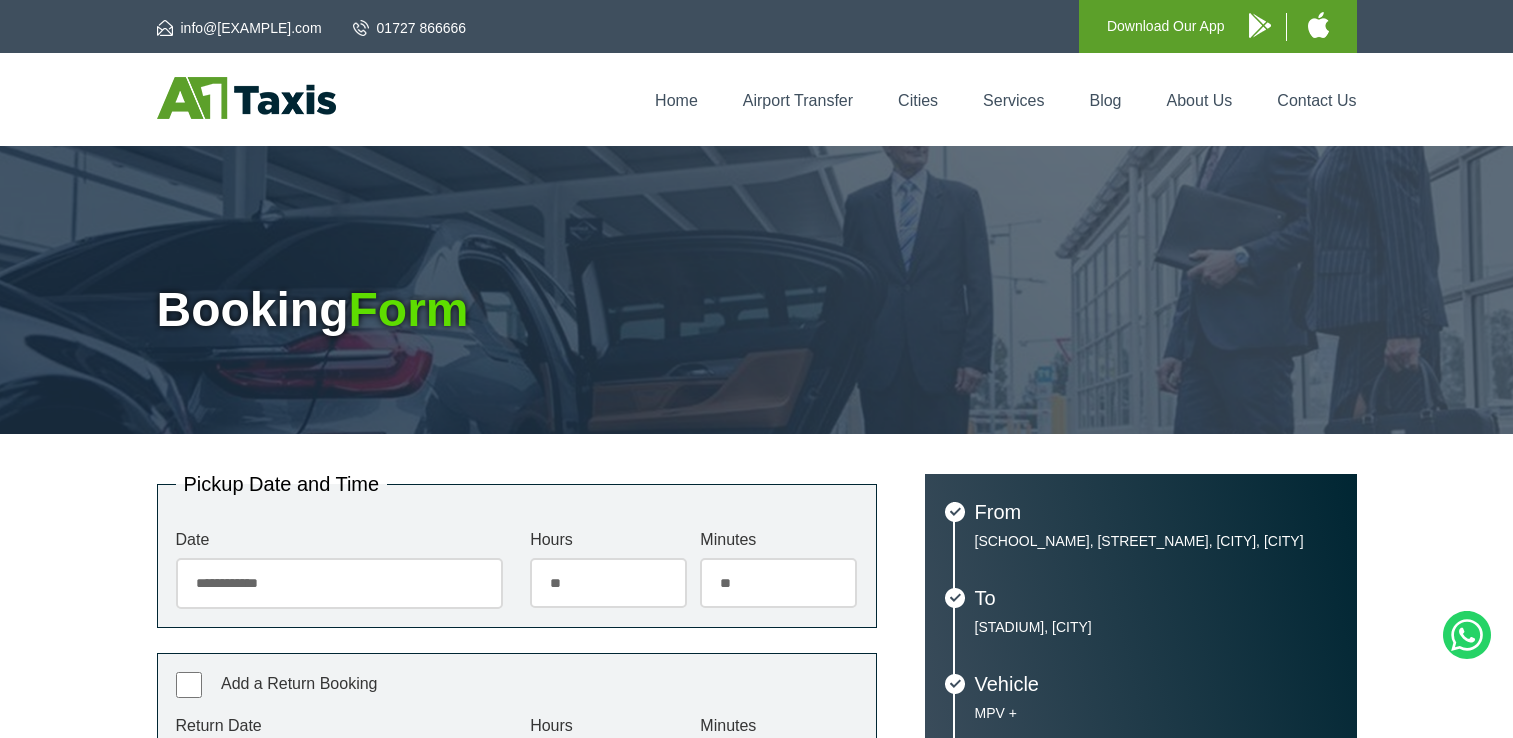 select on "**" 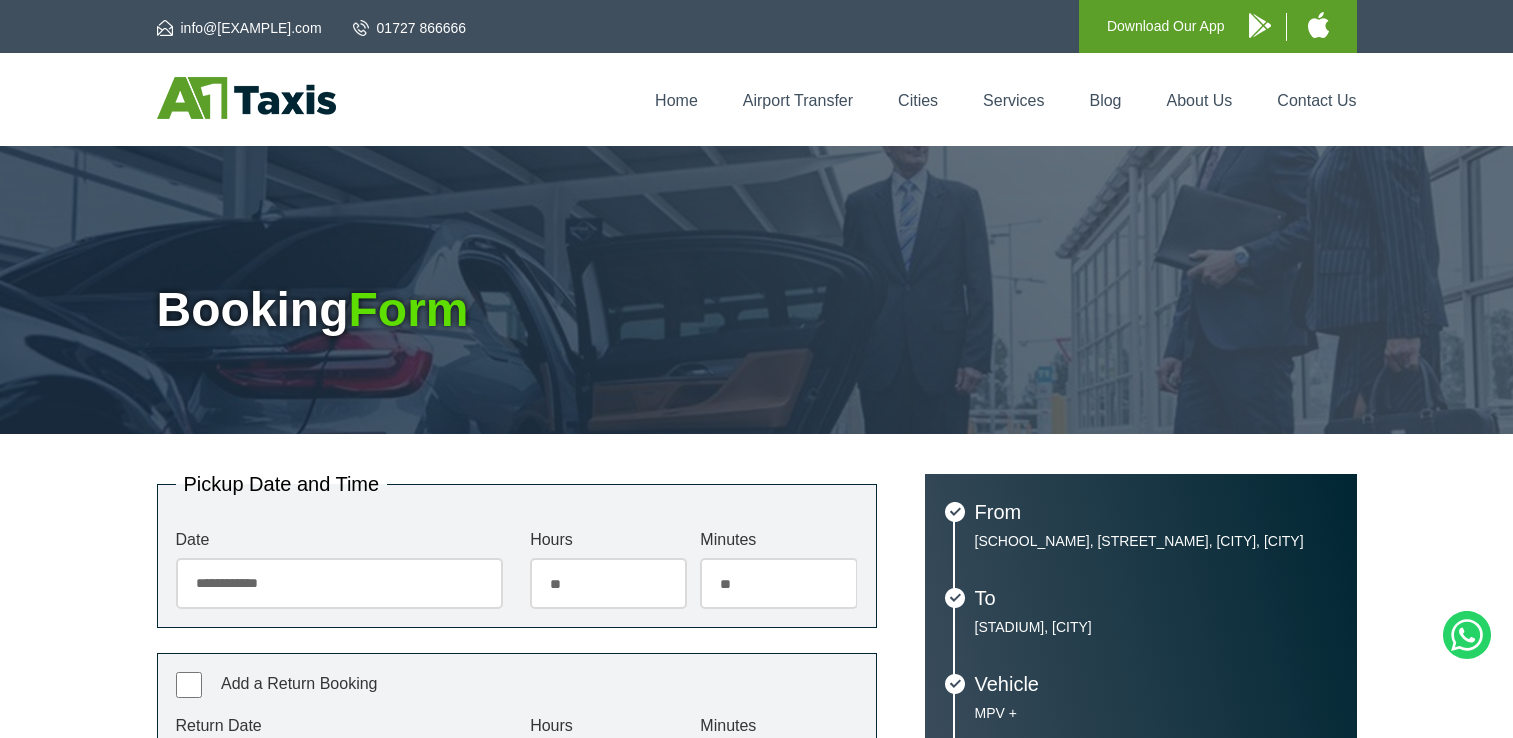 scroll, scrollTop: 441, scrollLeft: 0, axis: vertical 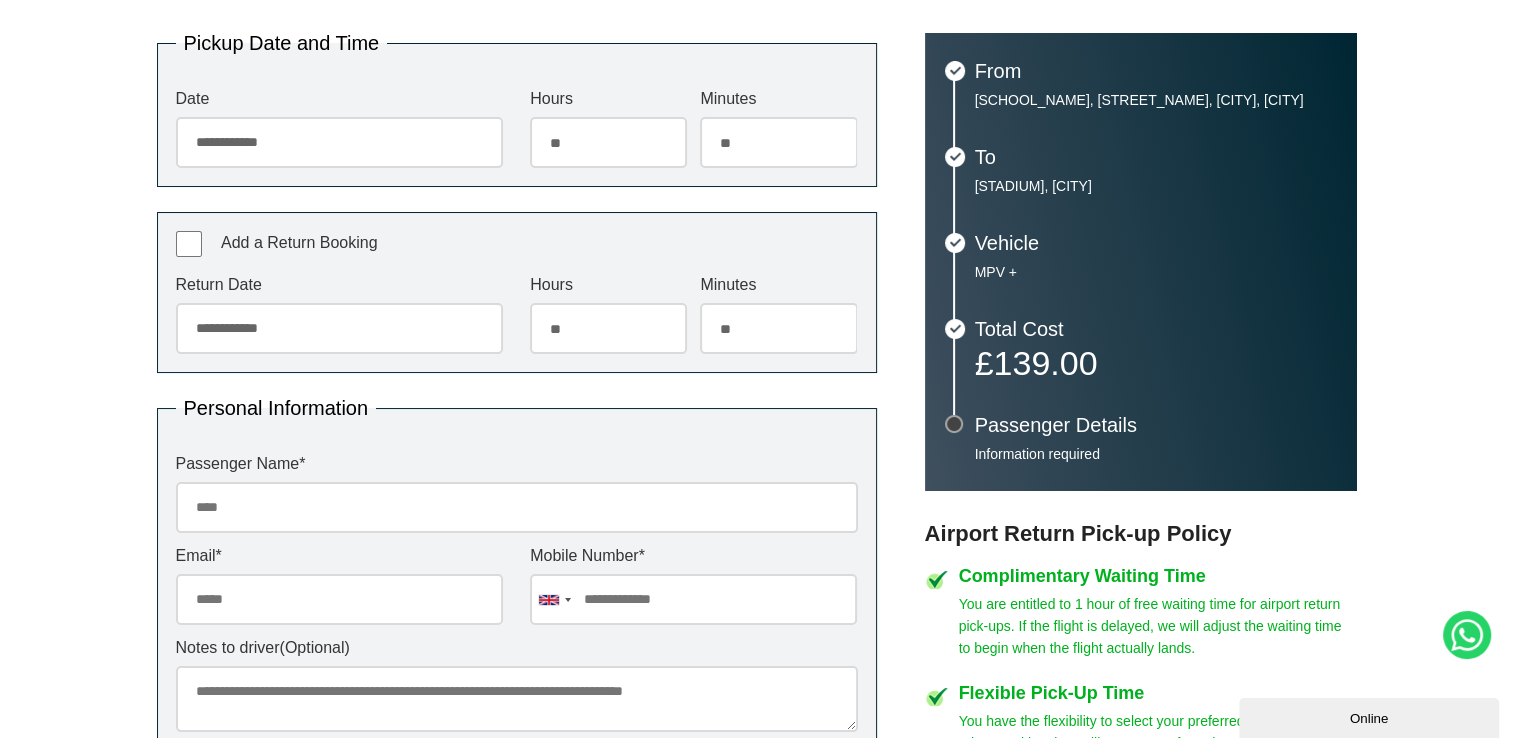 click on "**********" at bounding box center (339, 142) 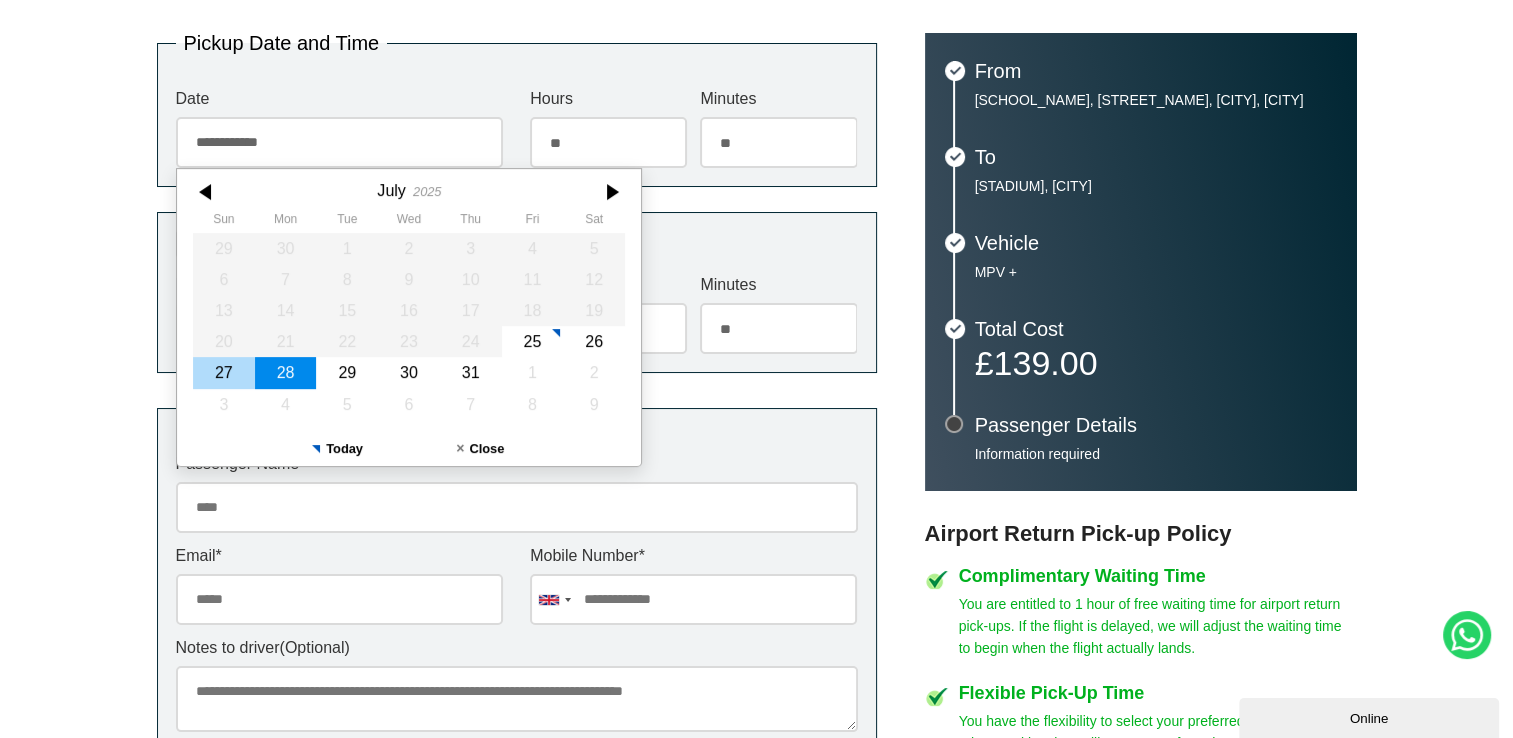 click on "27" at bounding box center [224, 372] 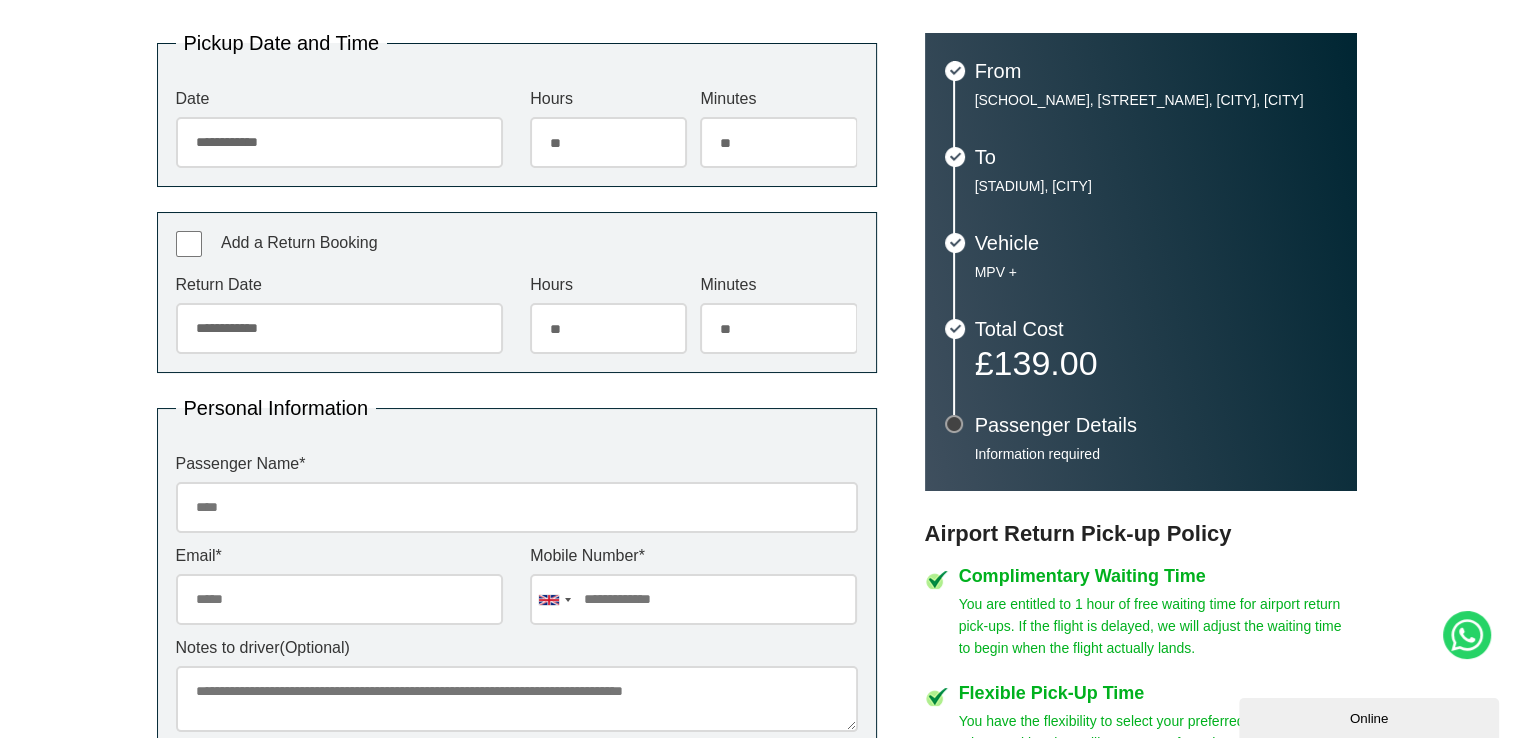 click on "**********" at bounding box center [339, 328] 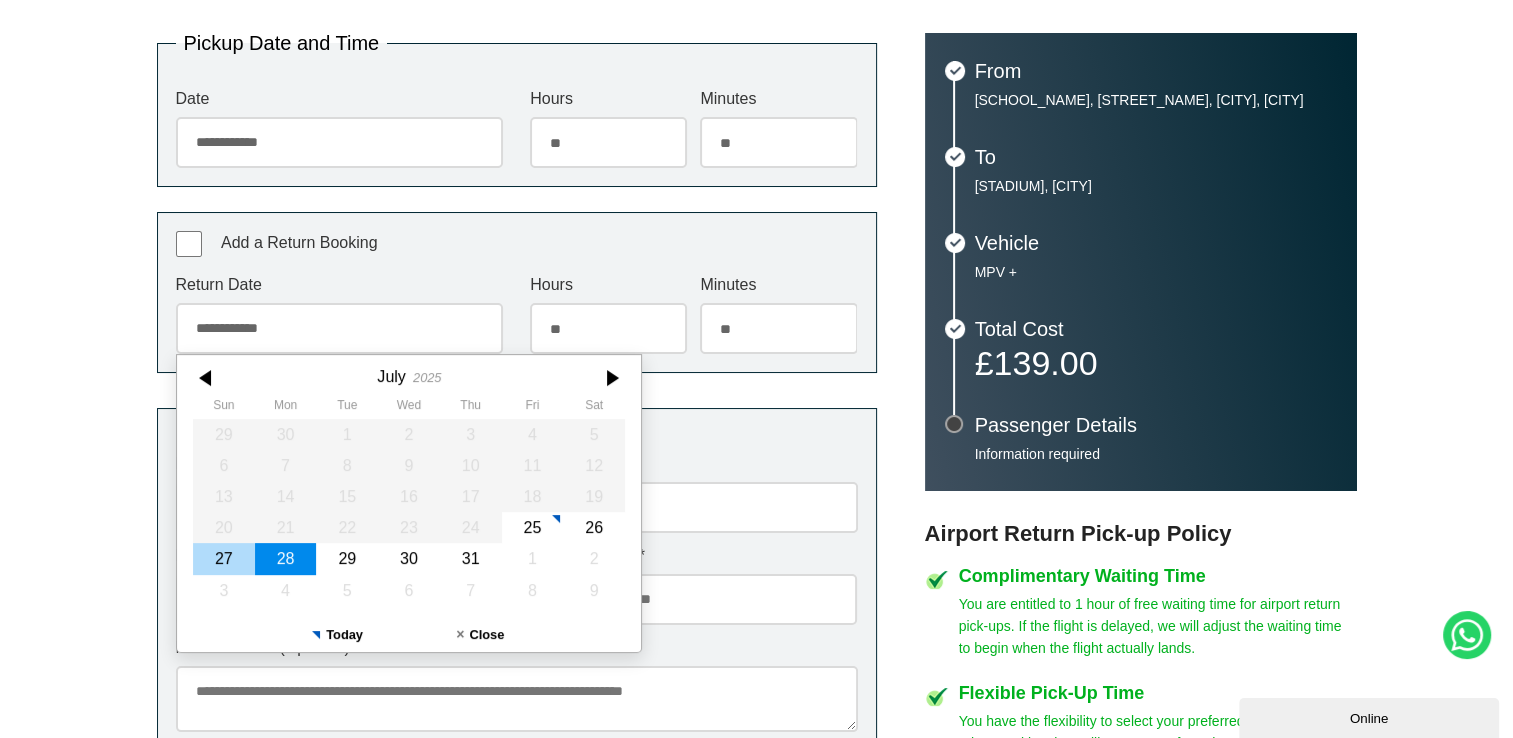 click on "27" at bounding box center [224, 559] 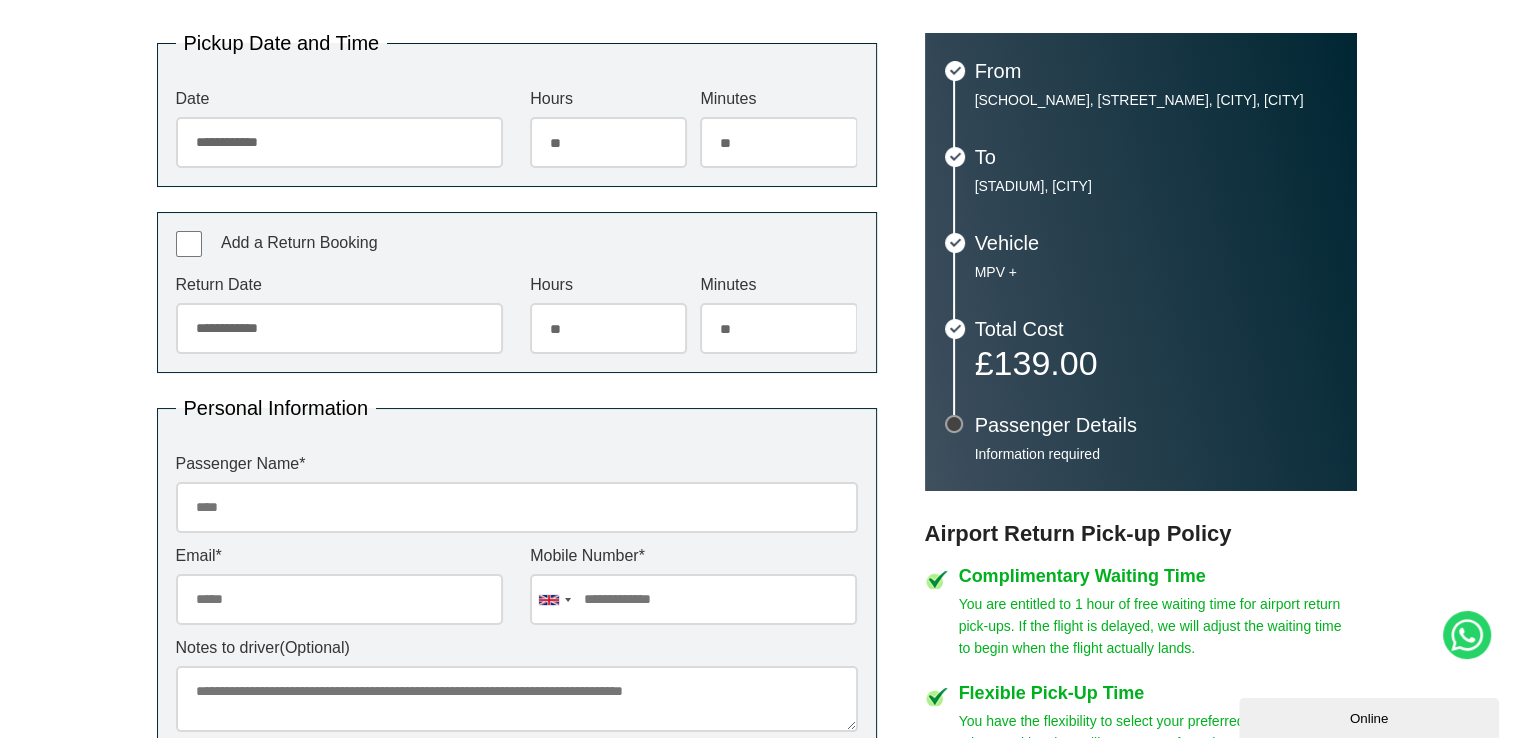 click on "*****
**
**
**
**
**
**
** ** ** ** ** ** ** ** ** ** ** ** ** ** ** ** ** **" at bounding box center (608, 328) 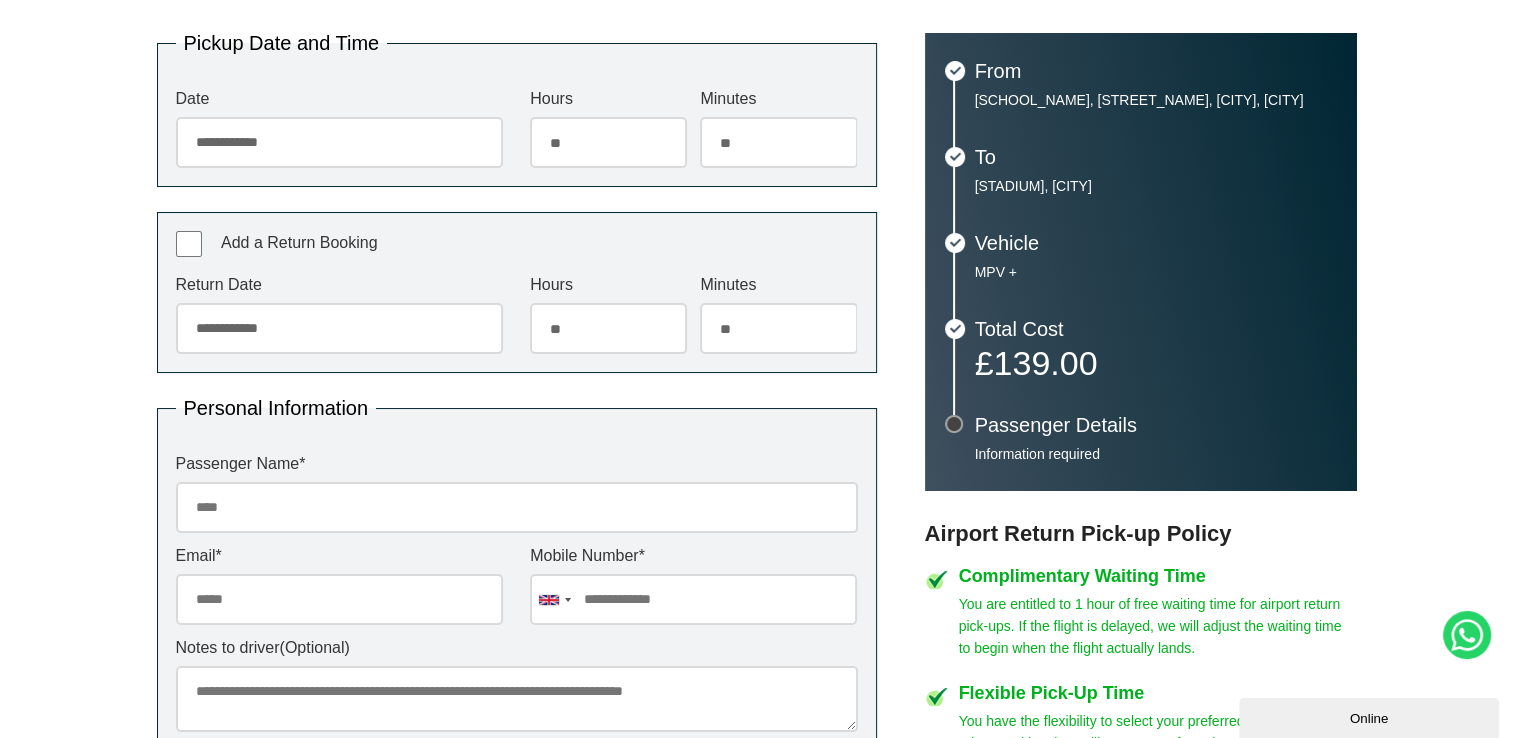 select on "**" 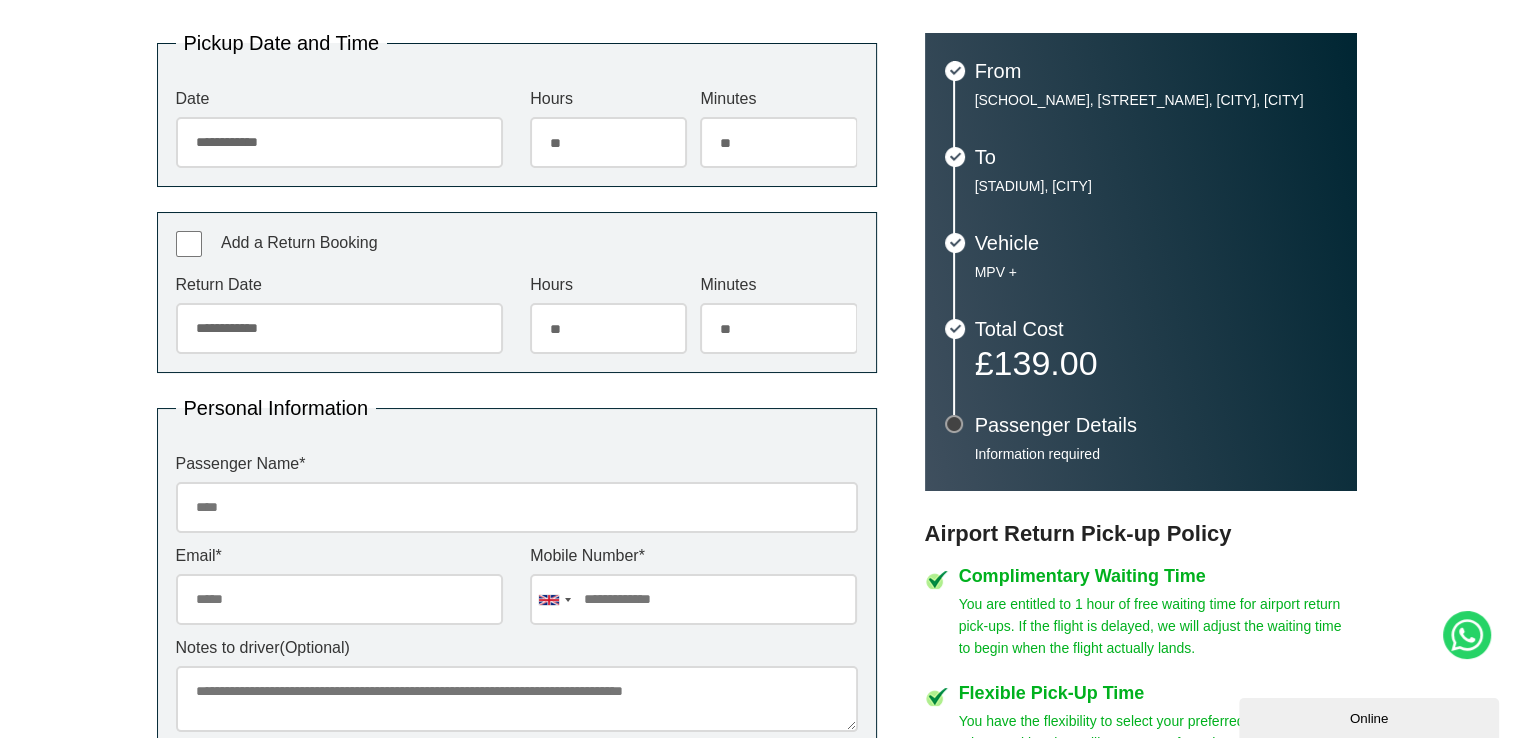 click on "*****
**
**
**
**
**
**
** ** ** ** ** ** ** ** ** ** ** ** ** ** ** ** ** **" at bounding box center (608, 328) 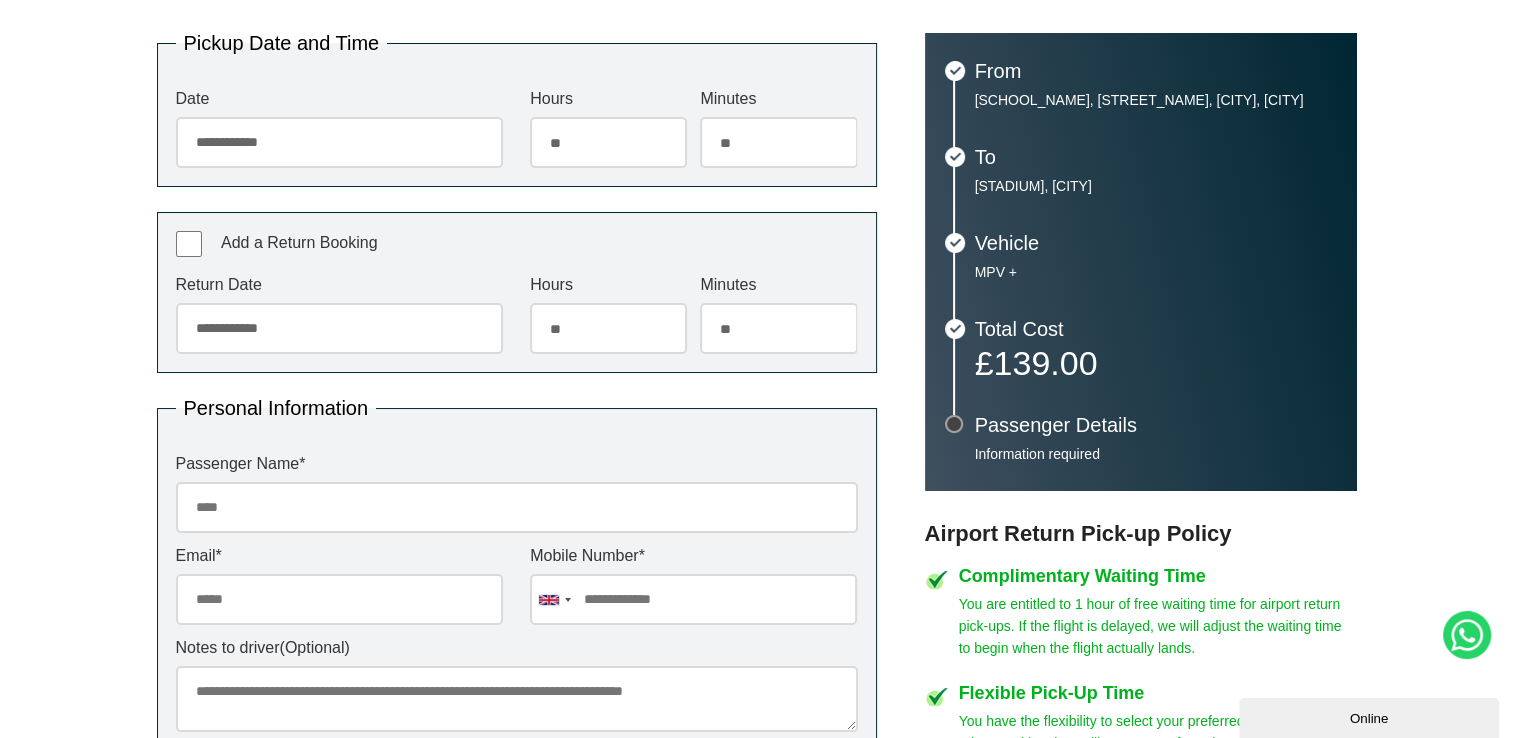 click on "*******
**
**
**
**
**
**
** ** ** ** ** ** ** ** ** ** ** ** ** ** ** ** ** ** ** ** ** ** ** ** ** ** **" at bounding box center (778, 328) 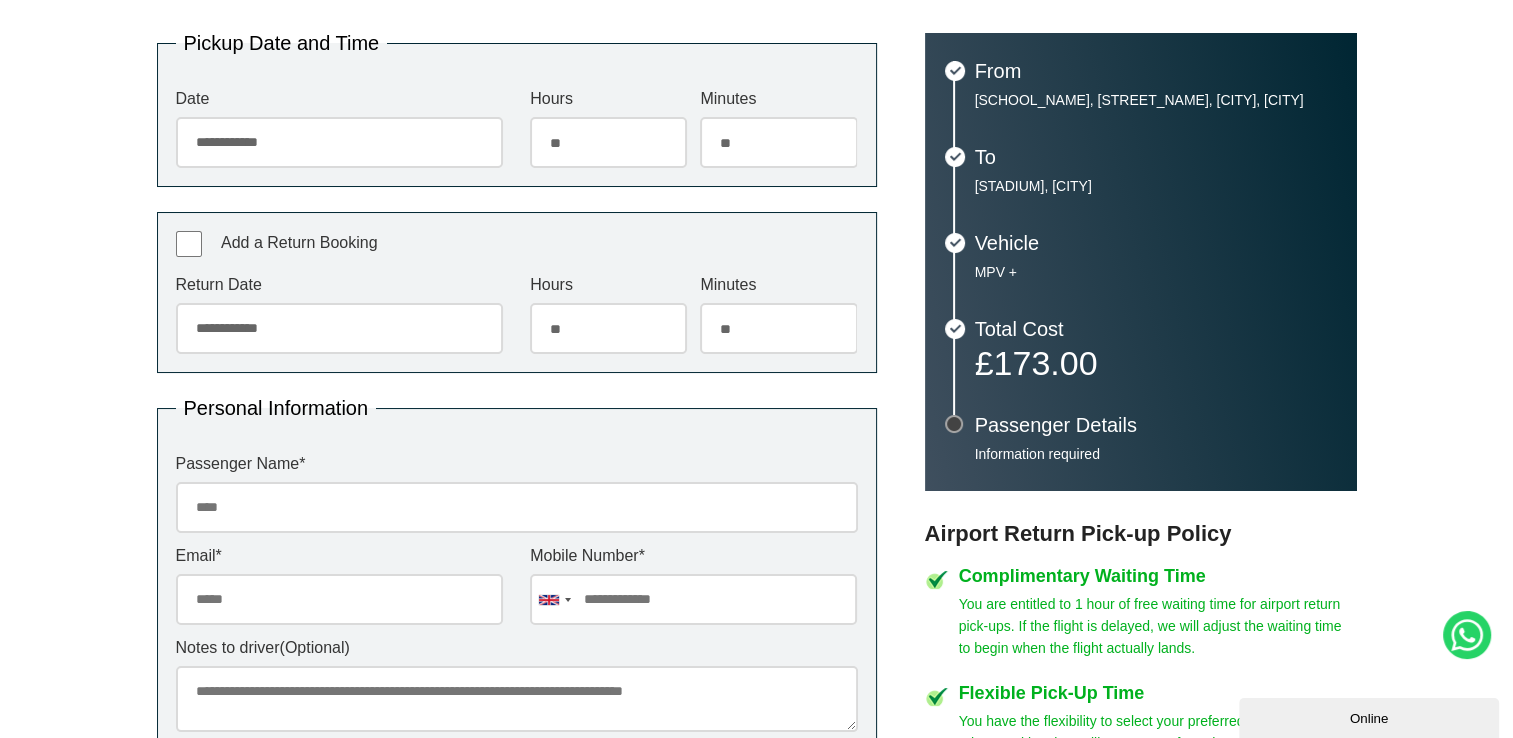 select on "**" 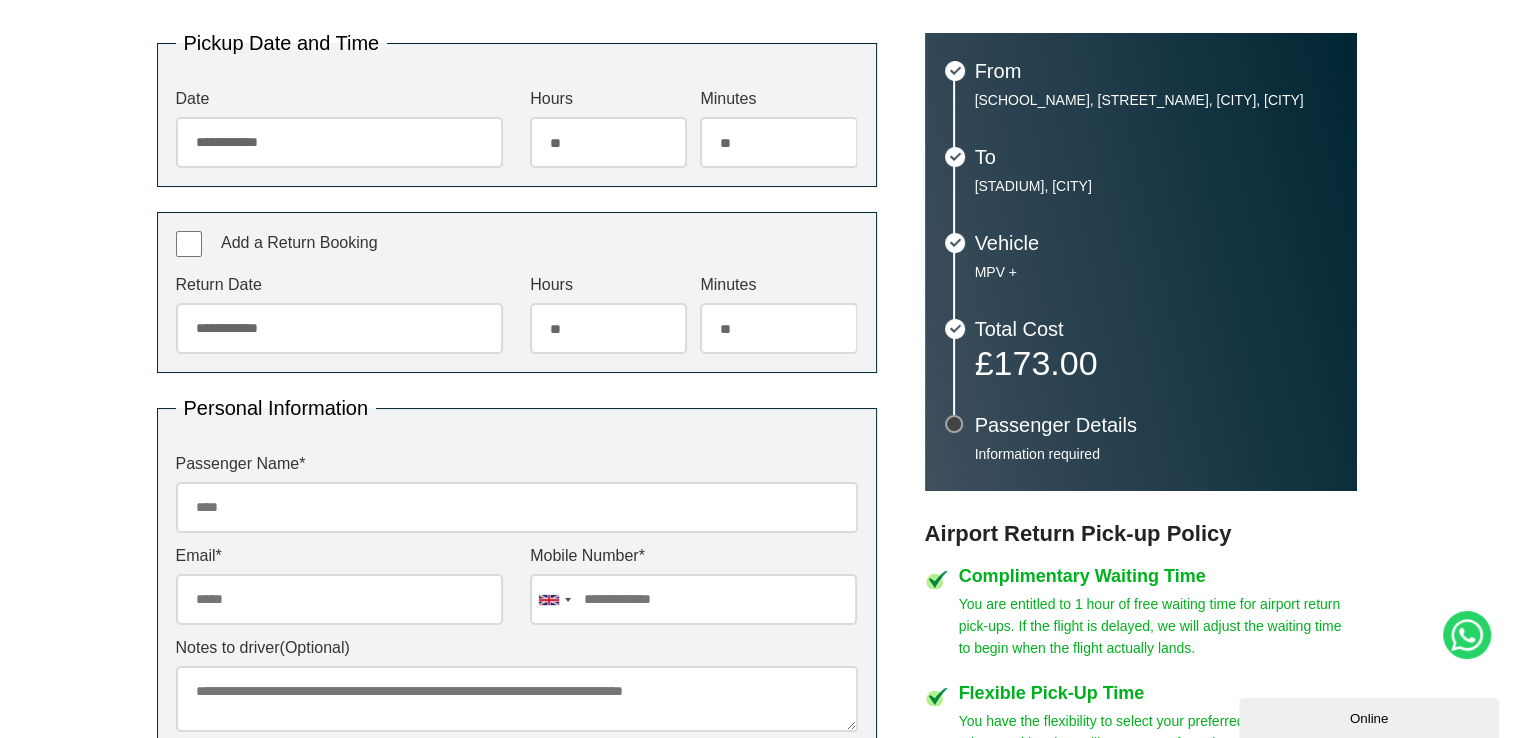click on "*******
**
**
**
**
**
**
** ** ** ** ** ** ** ** ** ** ** ** ** ** ** ** ** ** ** ** ** ** ** ** ** ** **" at bounding box center [778, 328] 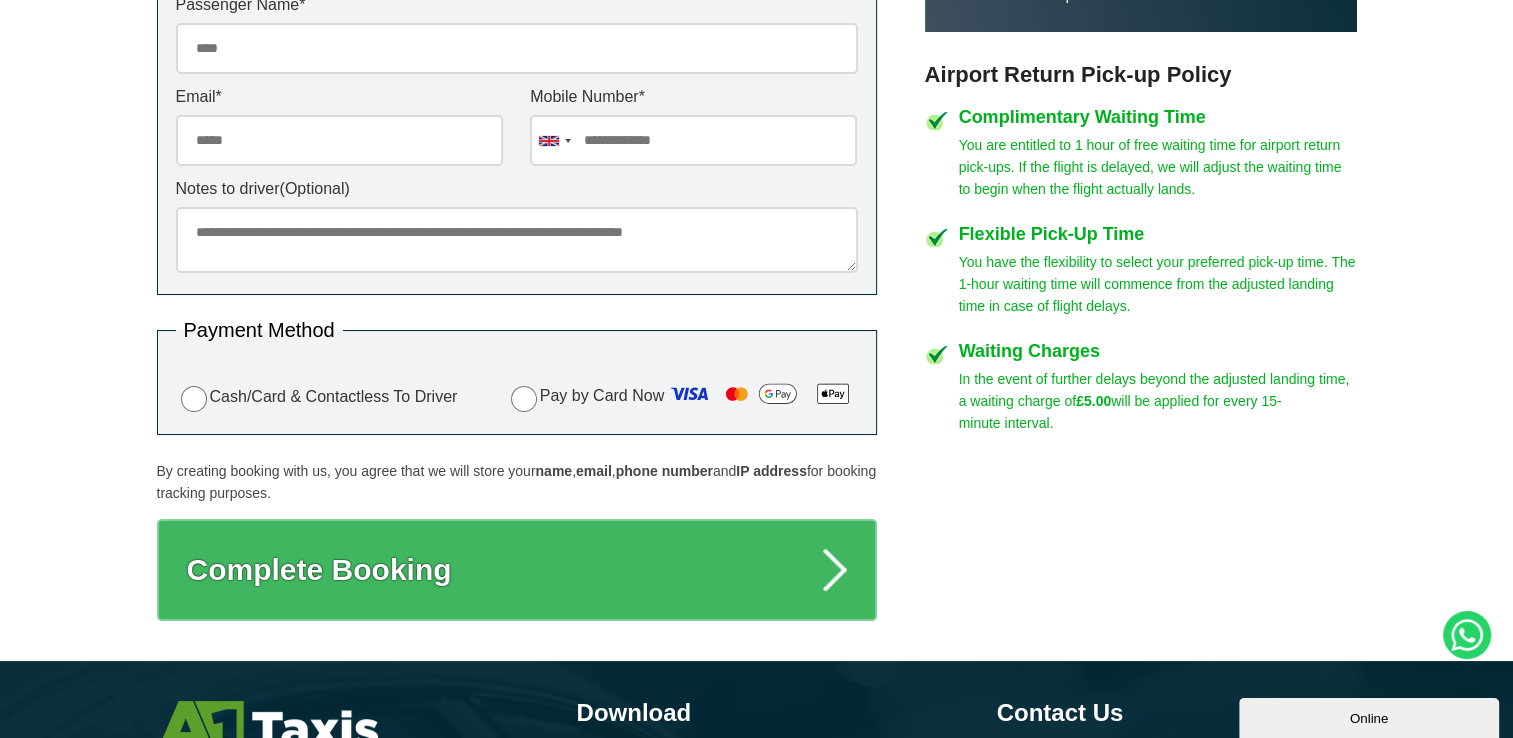 scroll, scrollTop: 400, scrollLeft: 0, axis: vertical 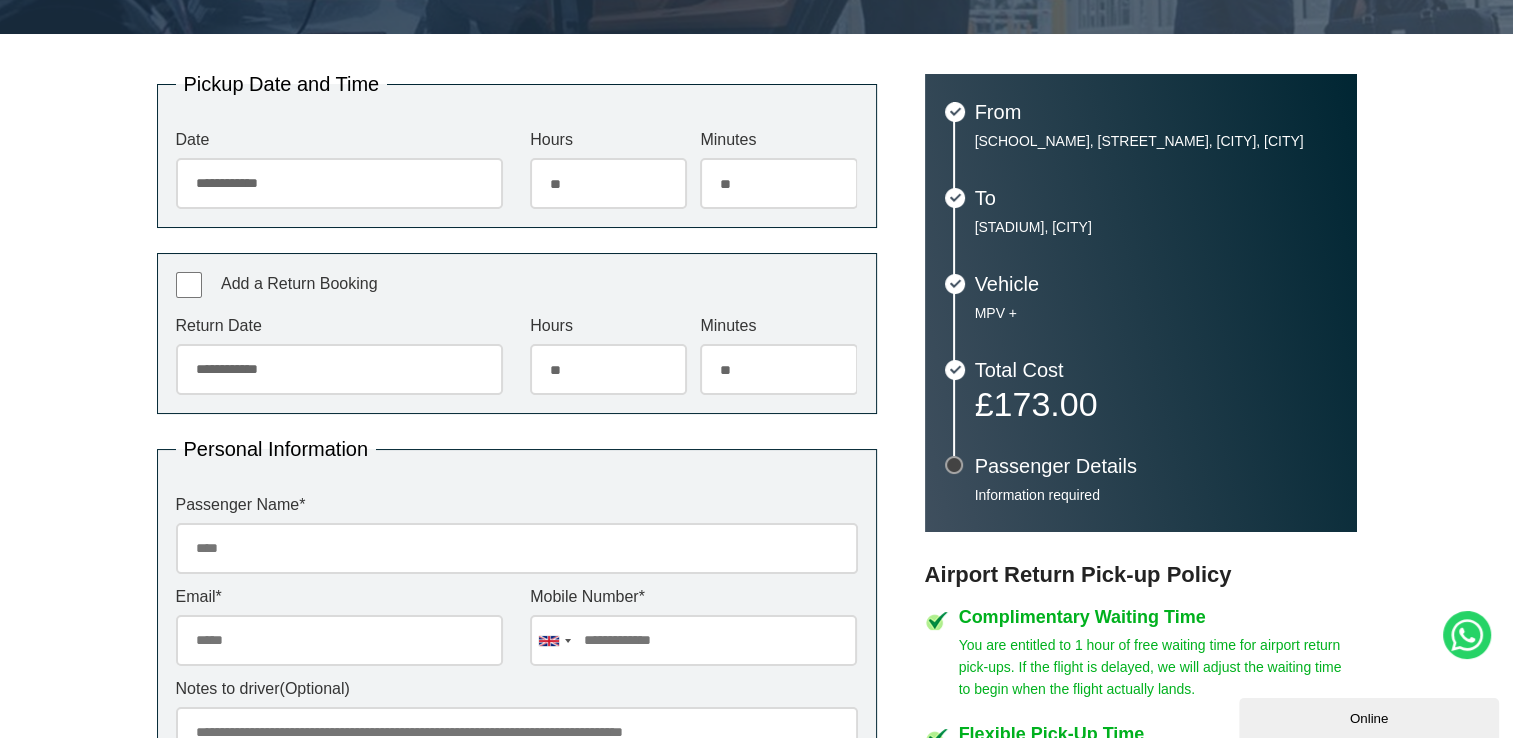 click on "**********" at bounding box center (517, 151) 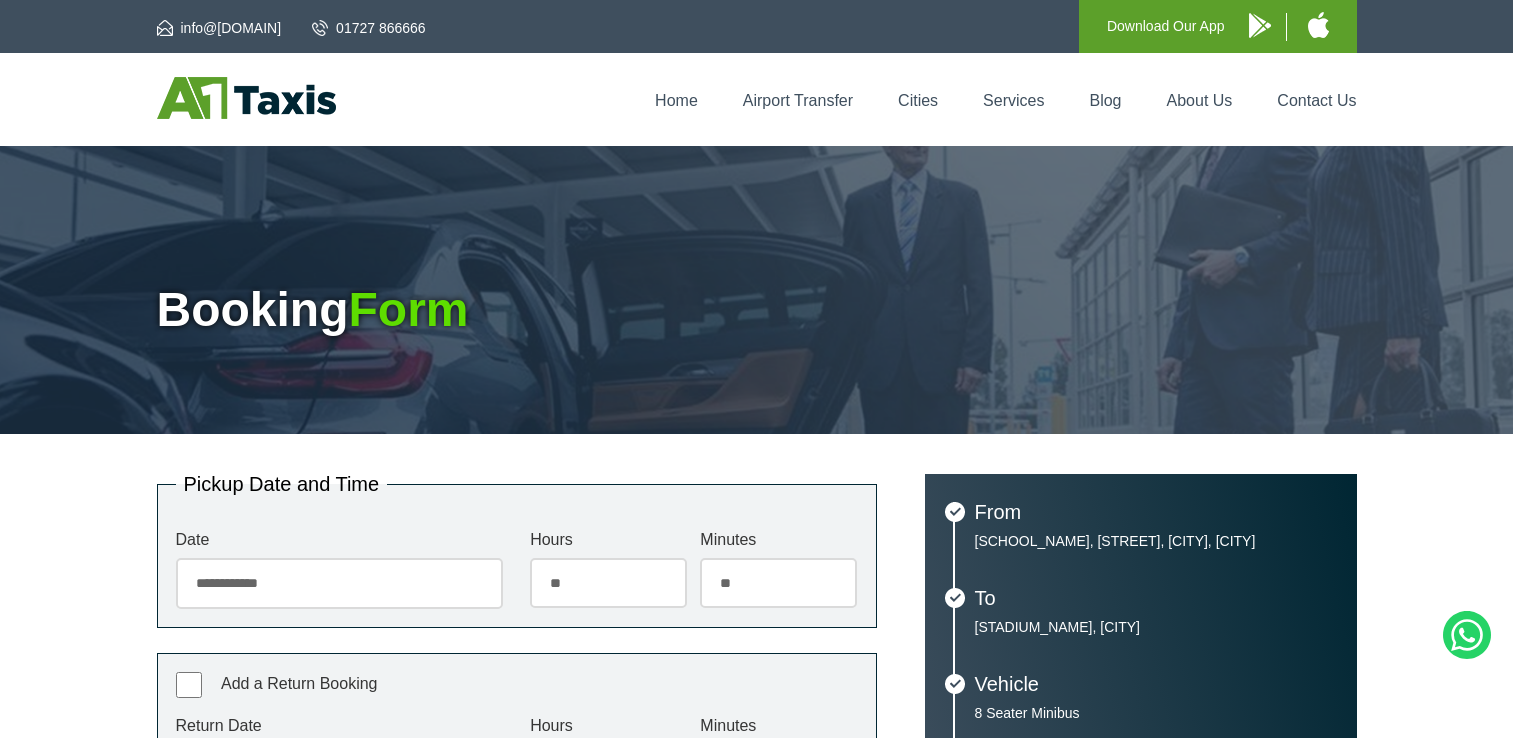 select on "**" 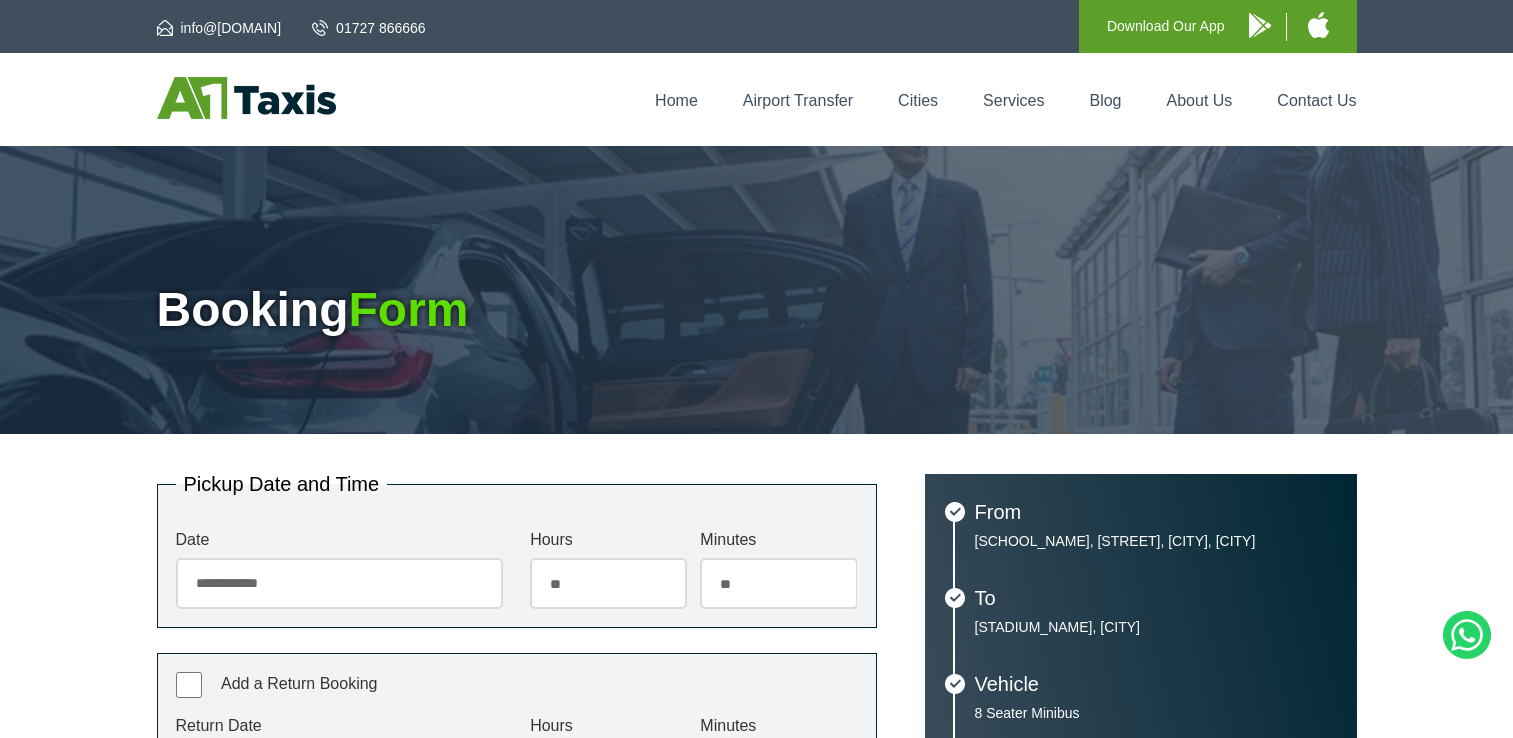 scroll, scrollTop: 100, scrollLeft: 0, axis: vertical 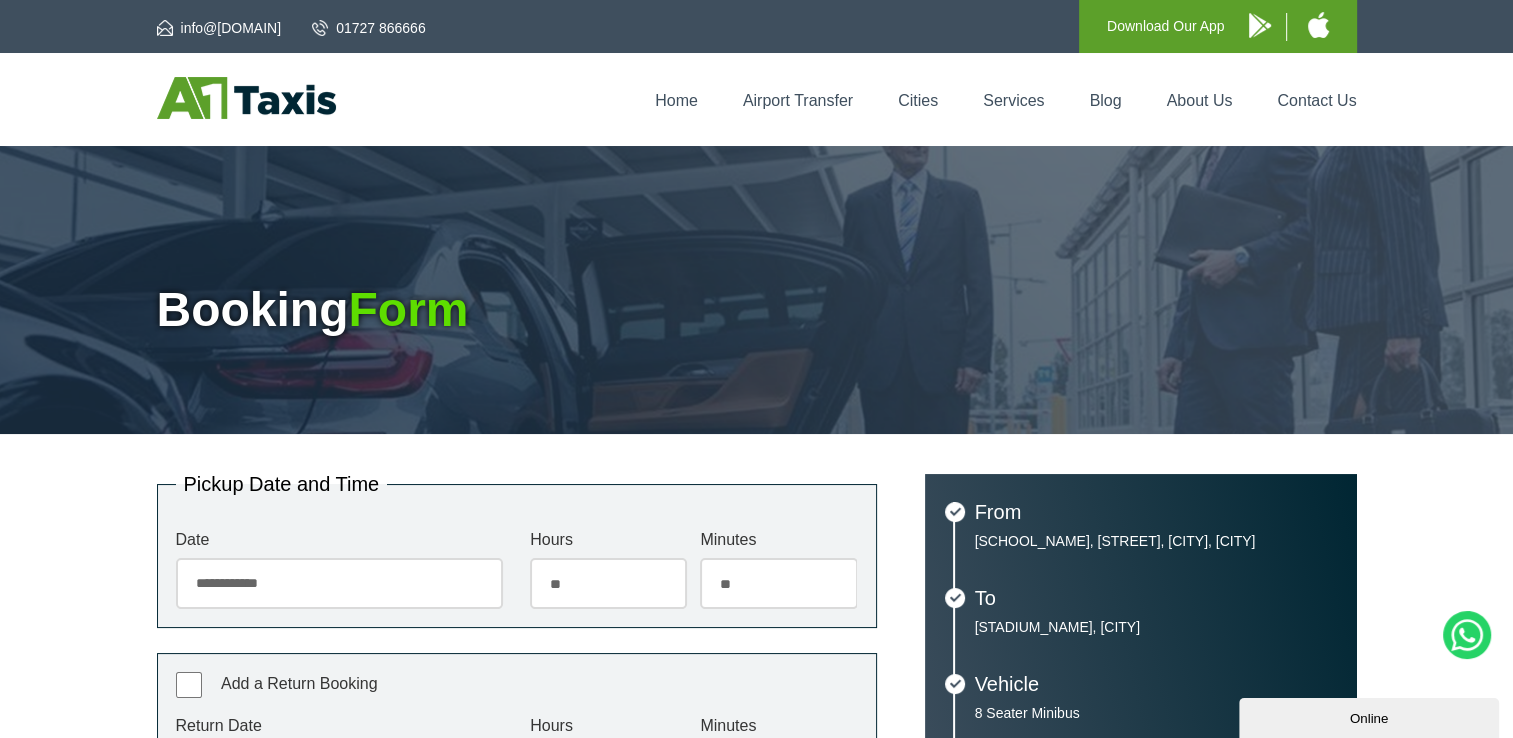 click at bounding box center [246, 98] 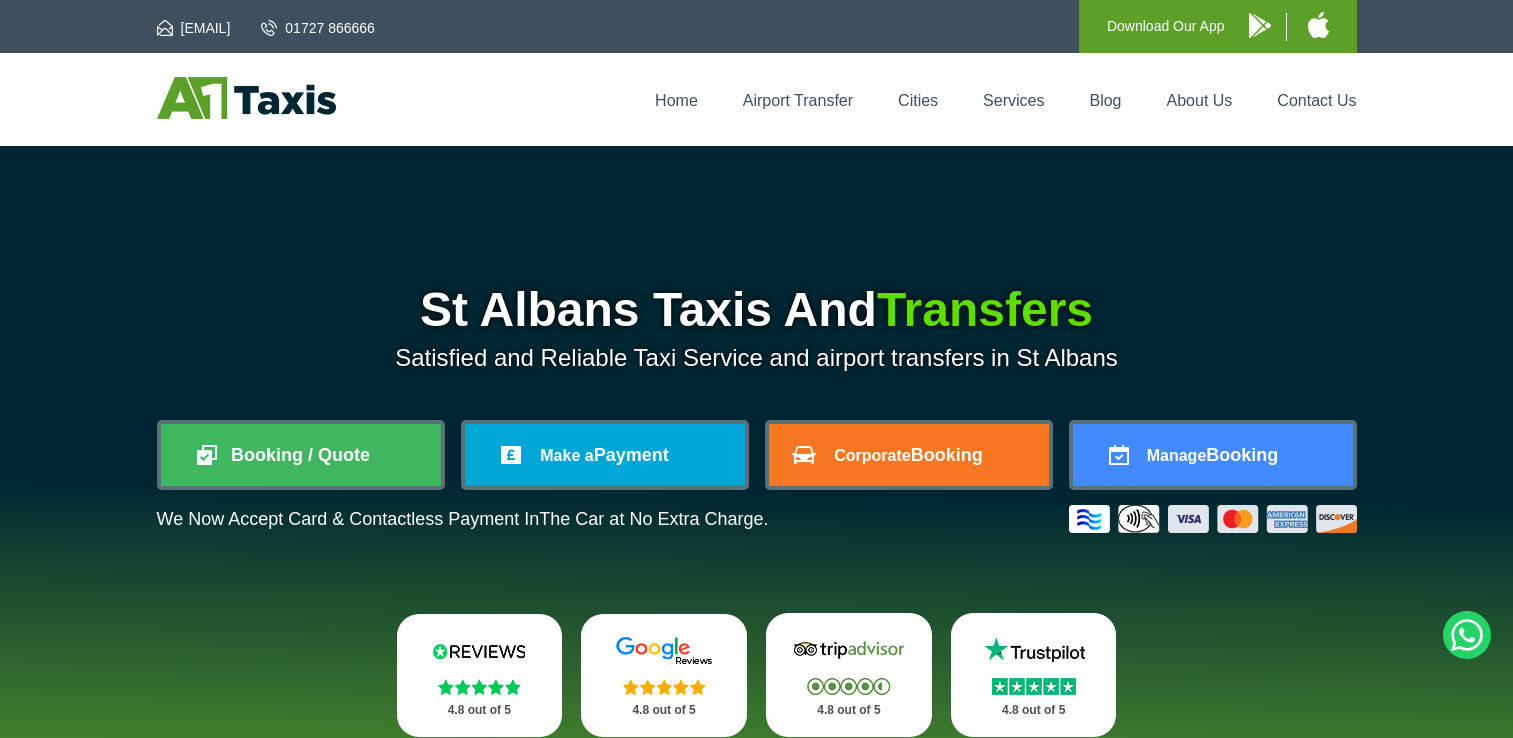 scroll, scrollTop: 0, scrollLeft: 0, axis: both 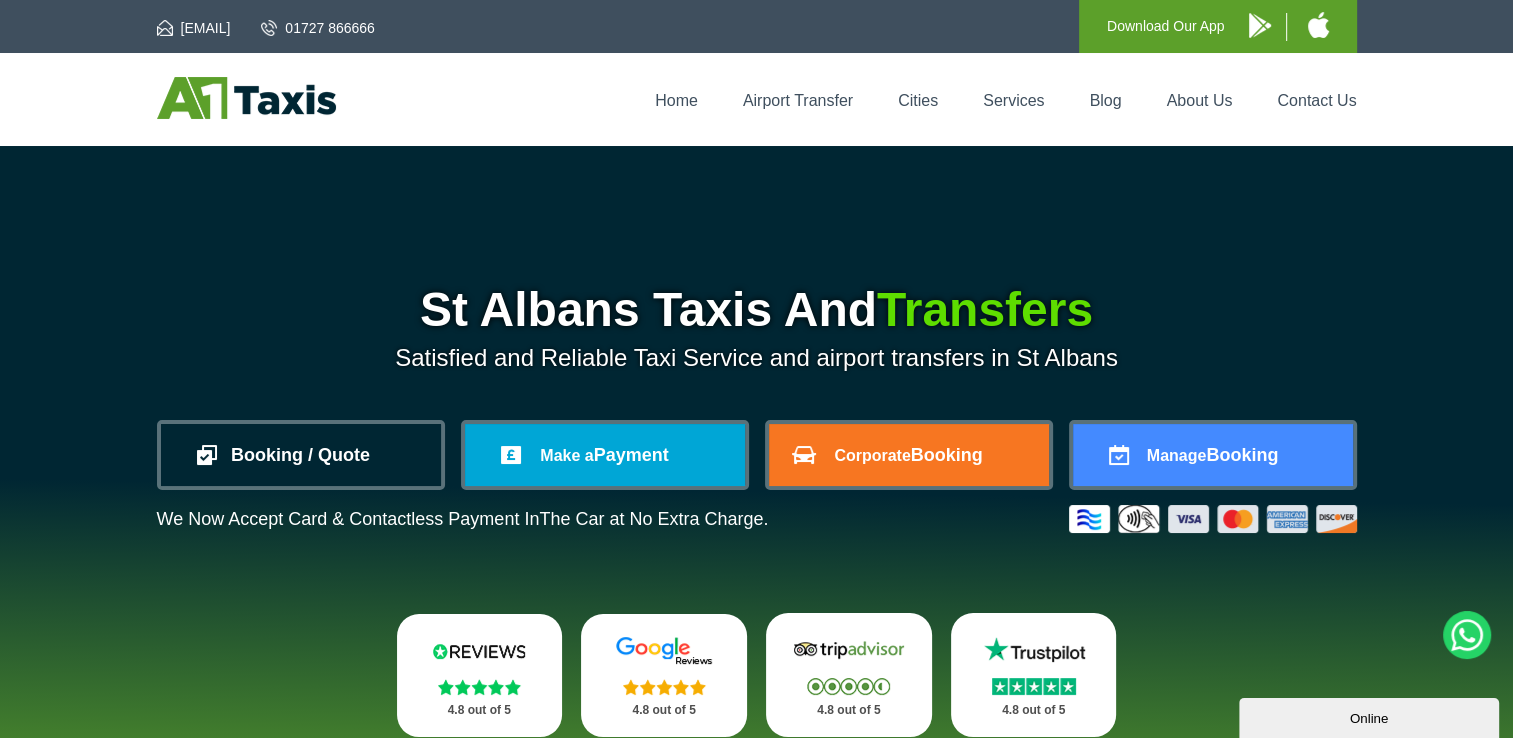 click on "Booking / Quote" at bounding box center [301, 455] 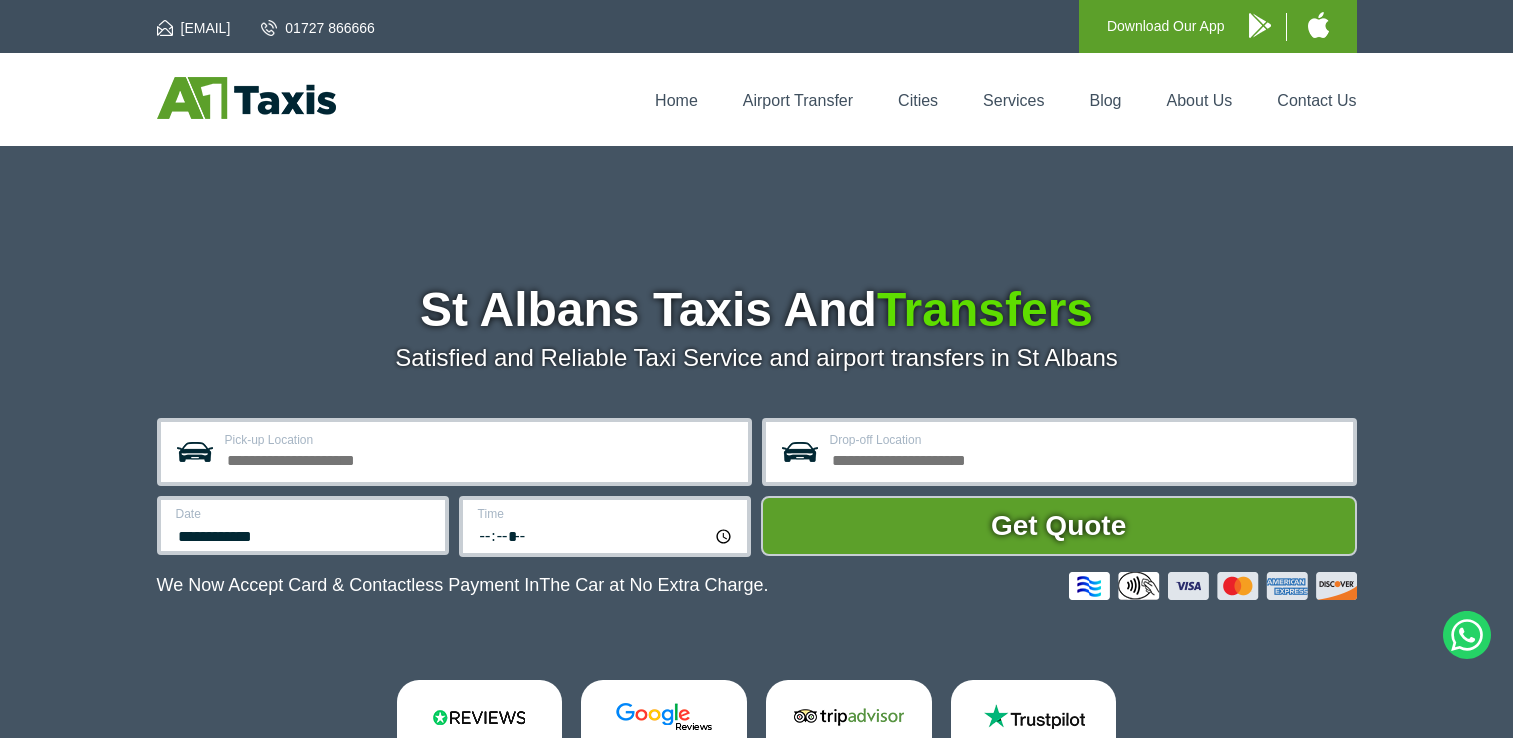 scroll, scrollTop: 0, scrollLeft: 0, axis: both 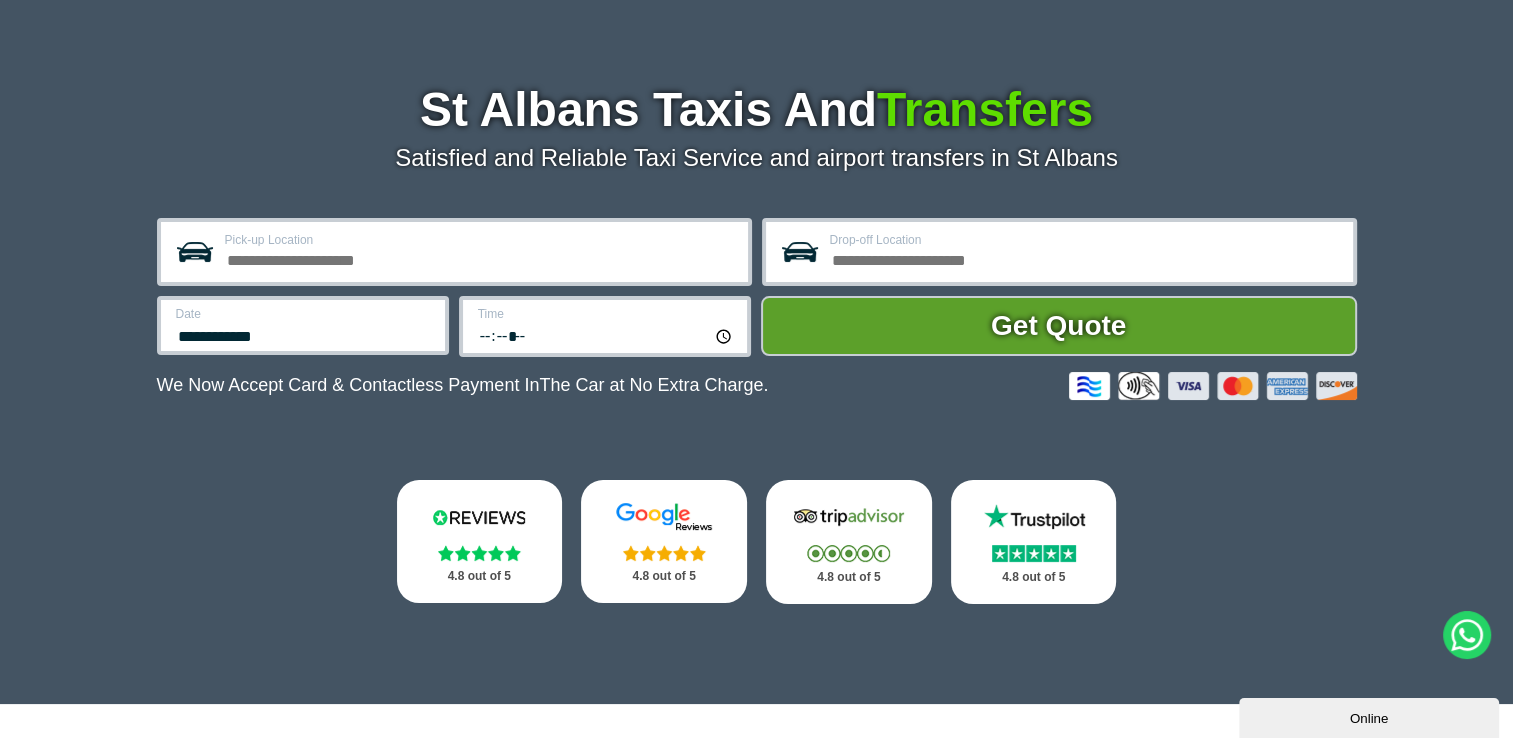 click on "Pick-up Location" at bounding box center [480, 240] 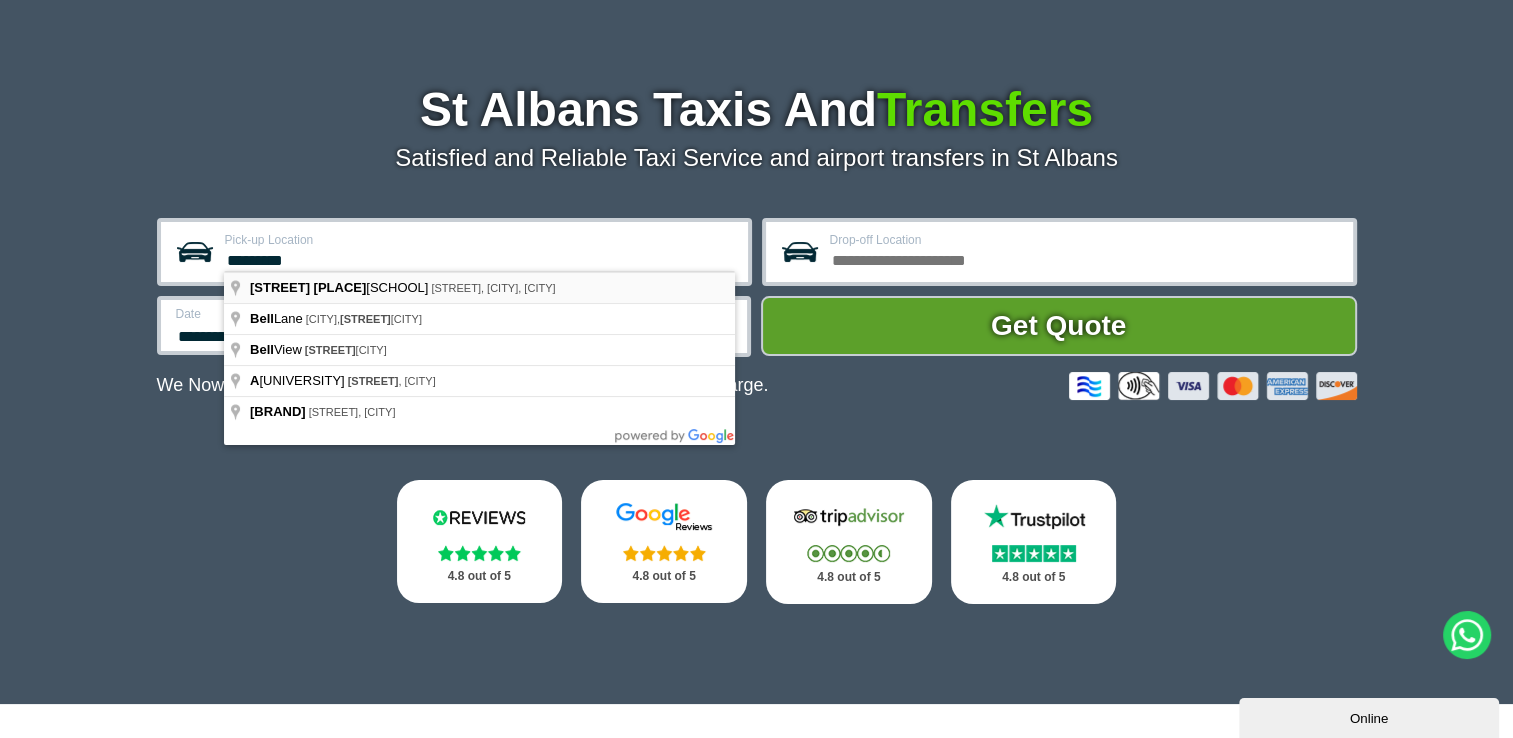 type on "**********" 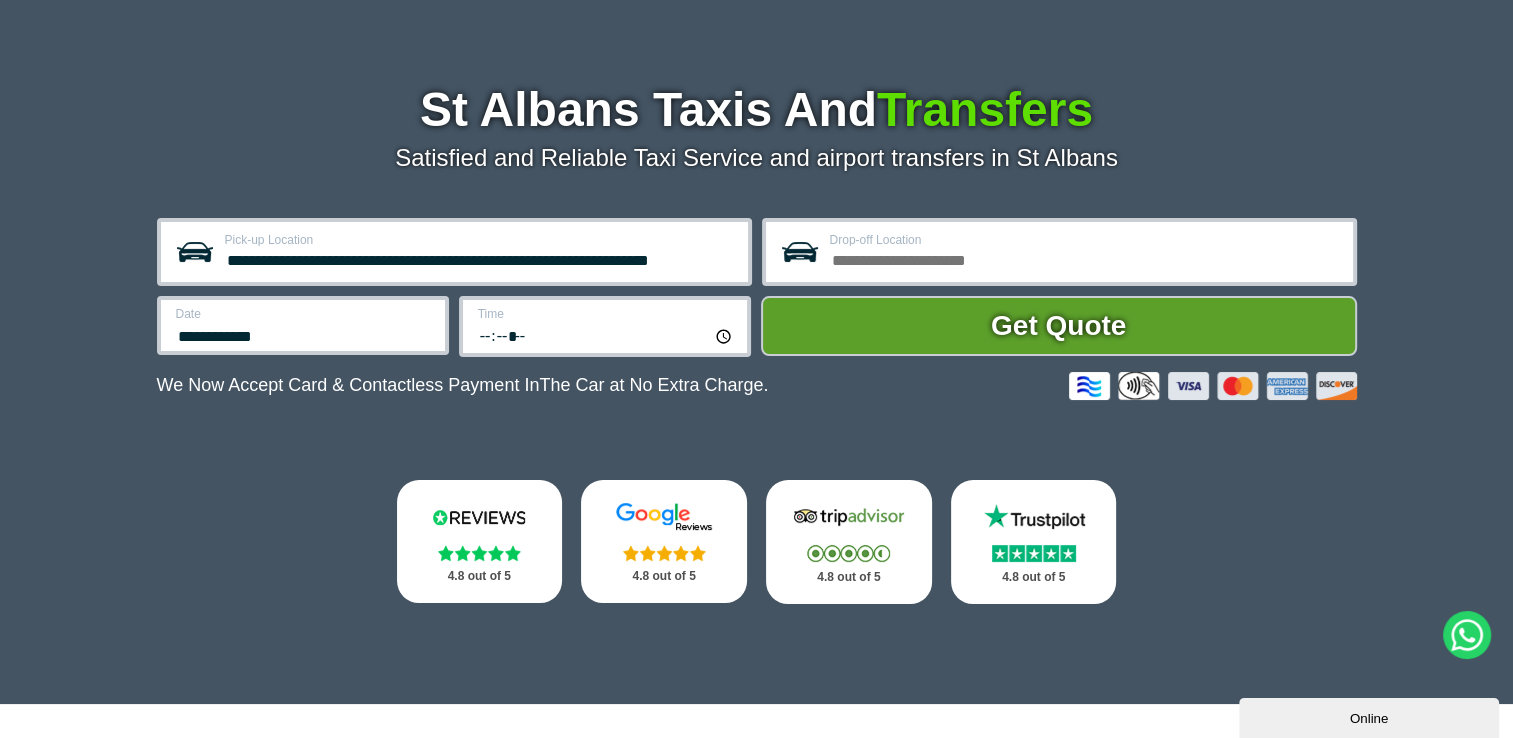 click on "Date" at bounding box center (304, 314) 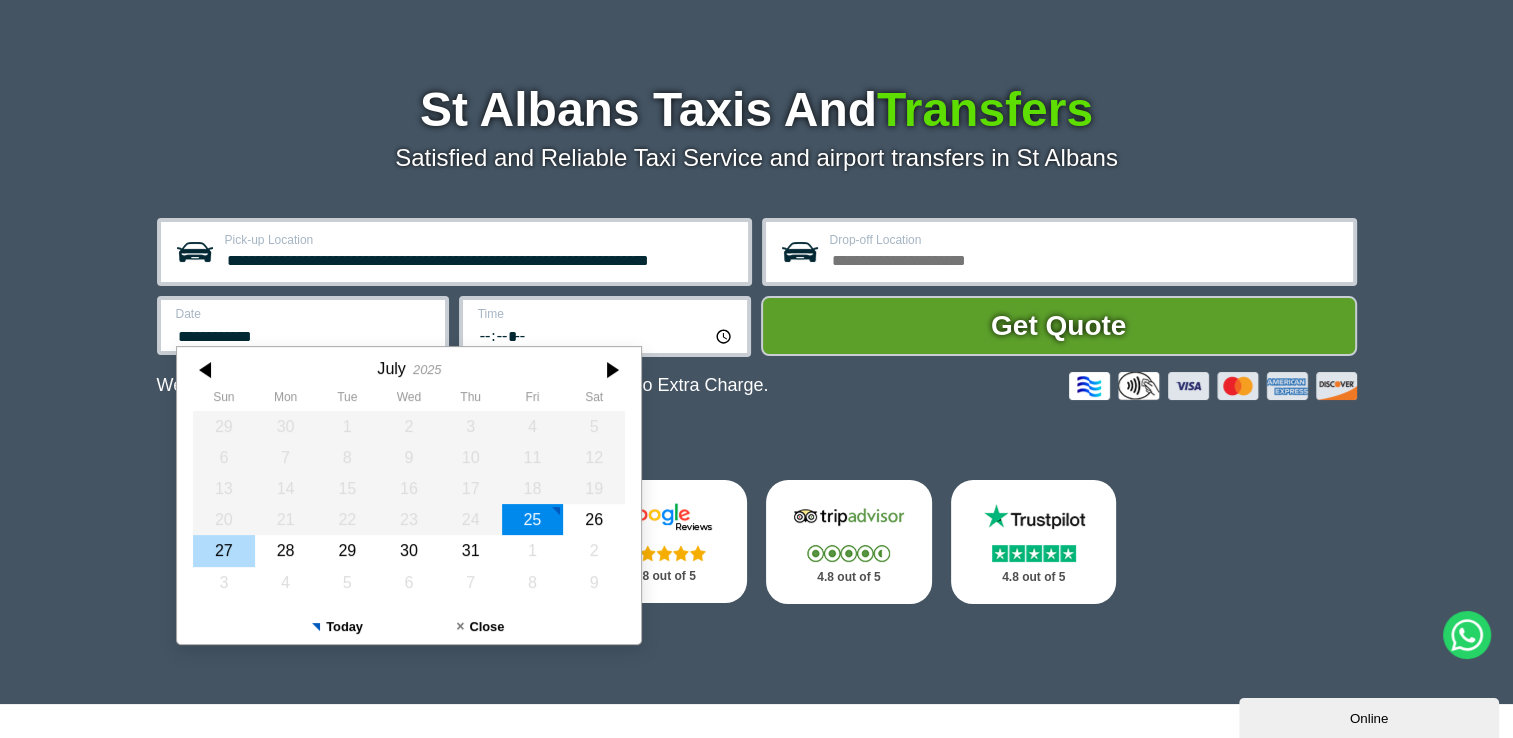 click on "27" at bounding box center [224, 550] 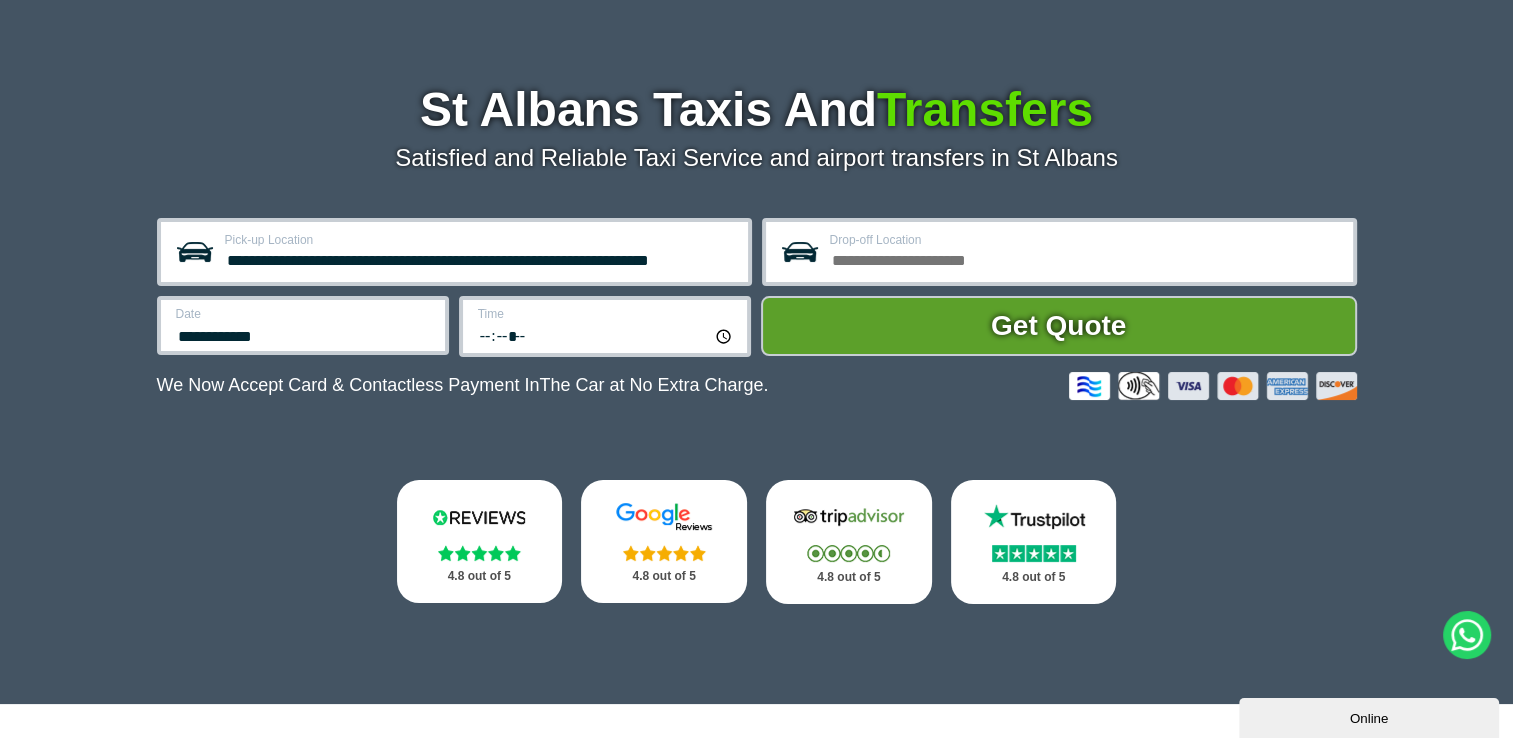 click on "*****" at bounding box center [606, 335] 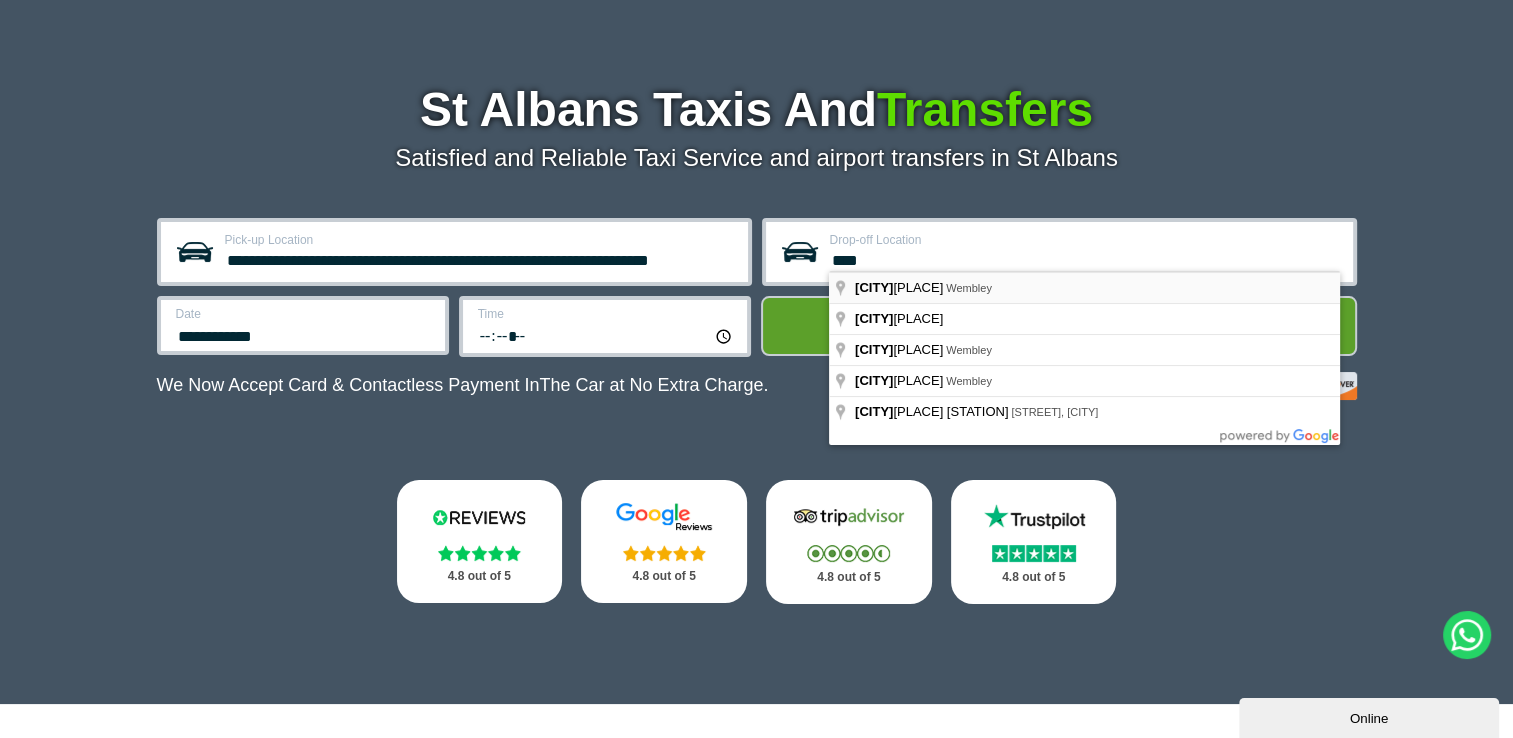type on "**********" 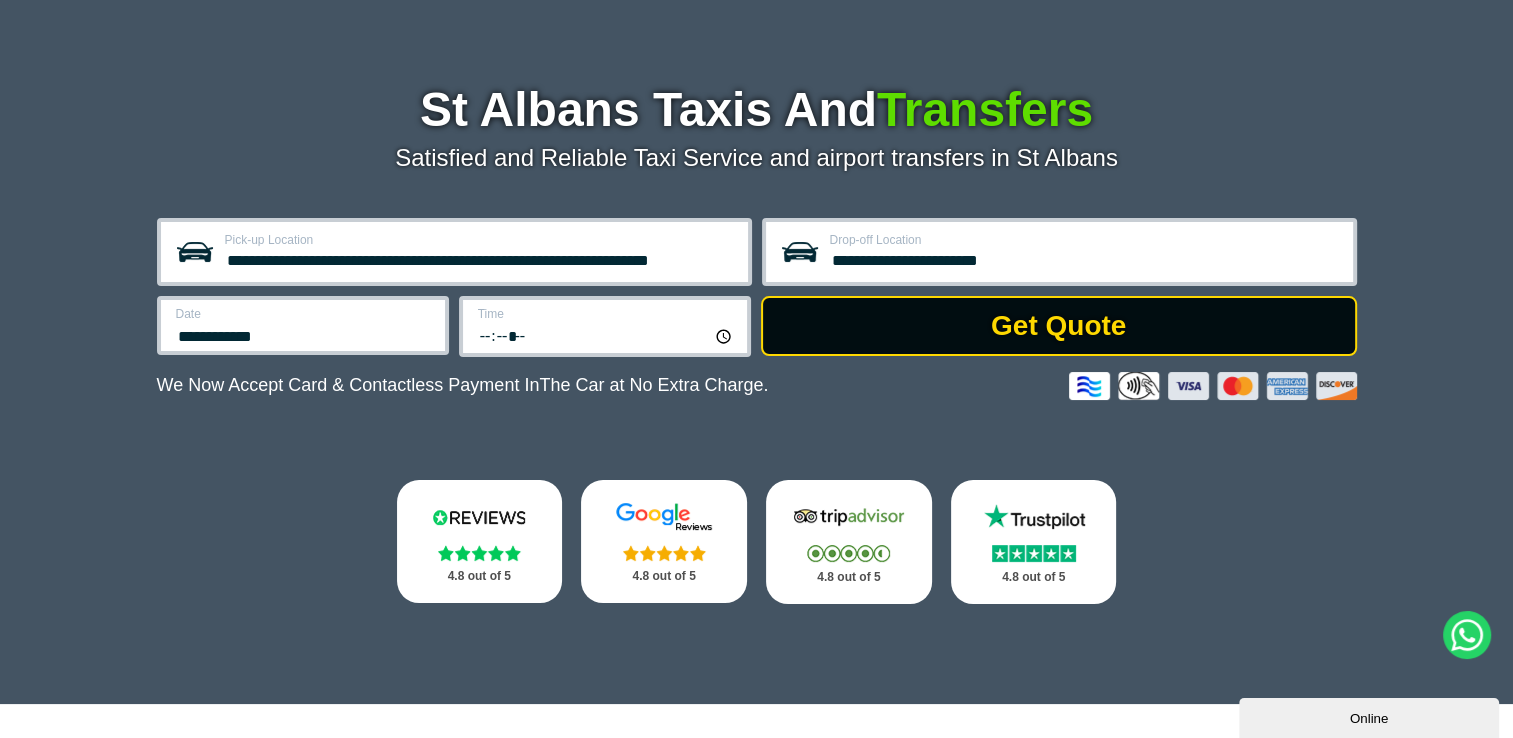 click on "Get Quote" at bounding box center [1059, 326] 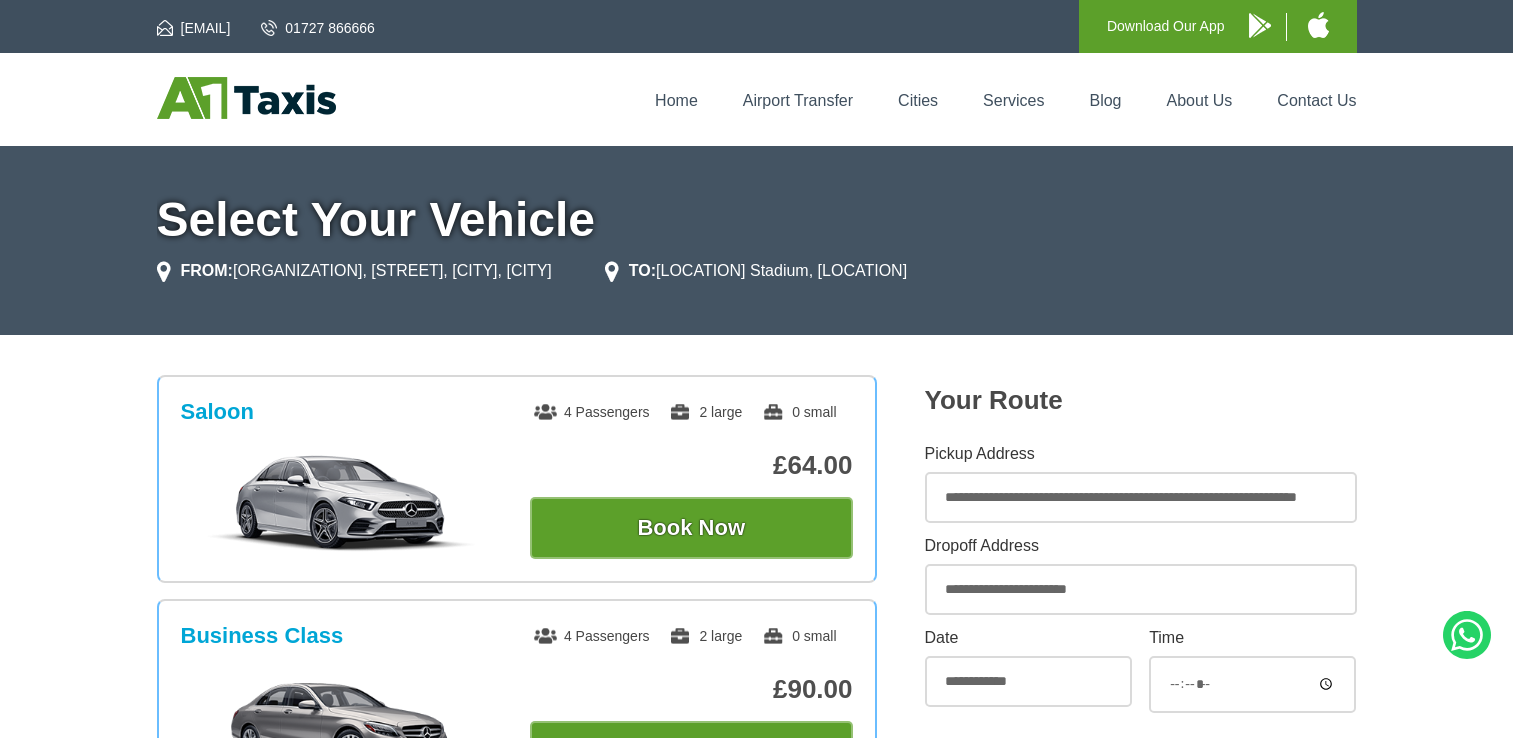scroll, scrollTop: 0, scrollLeft: 0, axis: both 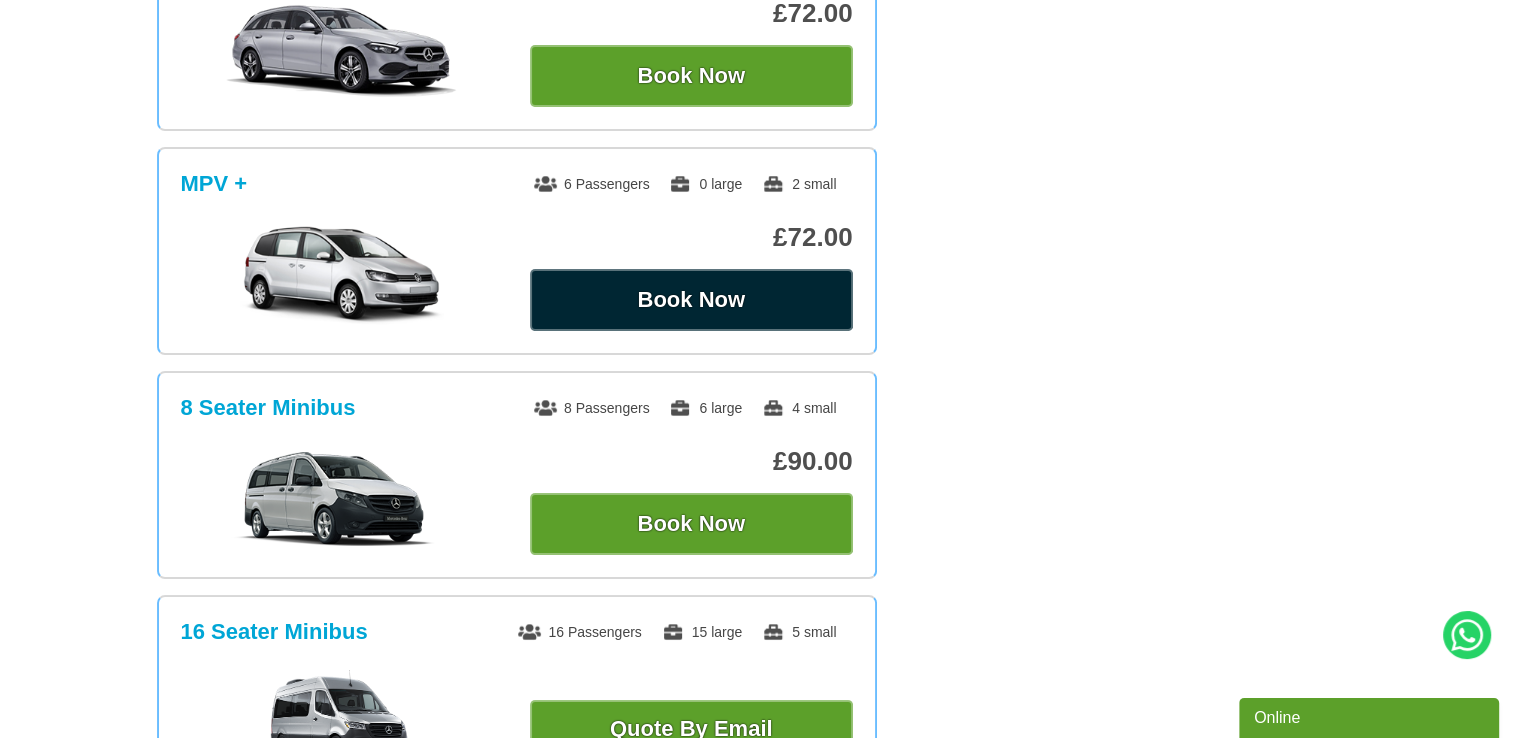 click on "Book Now" at bounding box center (691, 300) 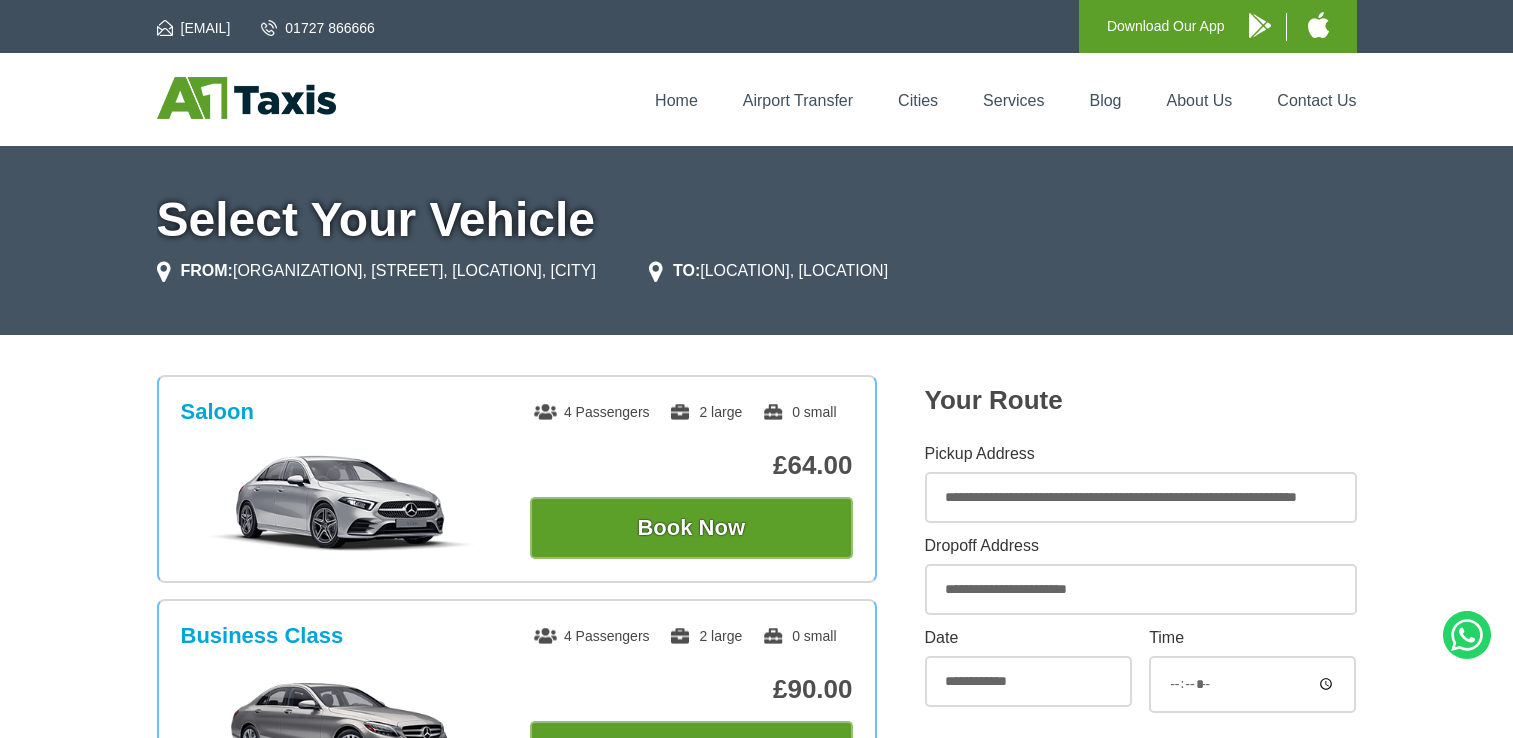 scroll, scrollTop: 900, scrollLeft: 0, axis: vertical 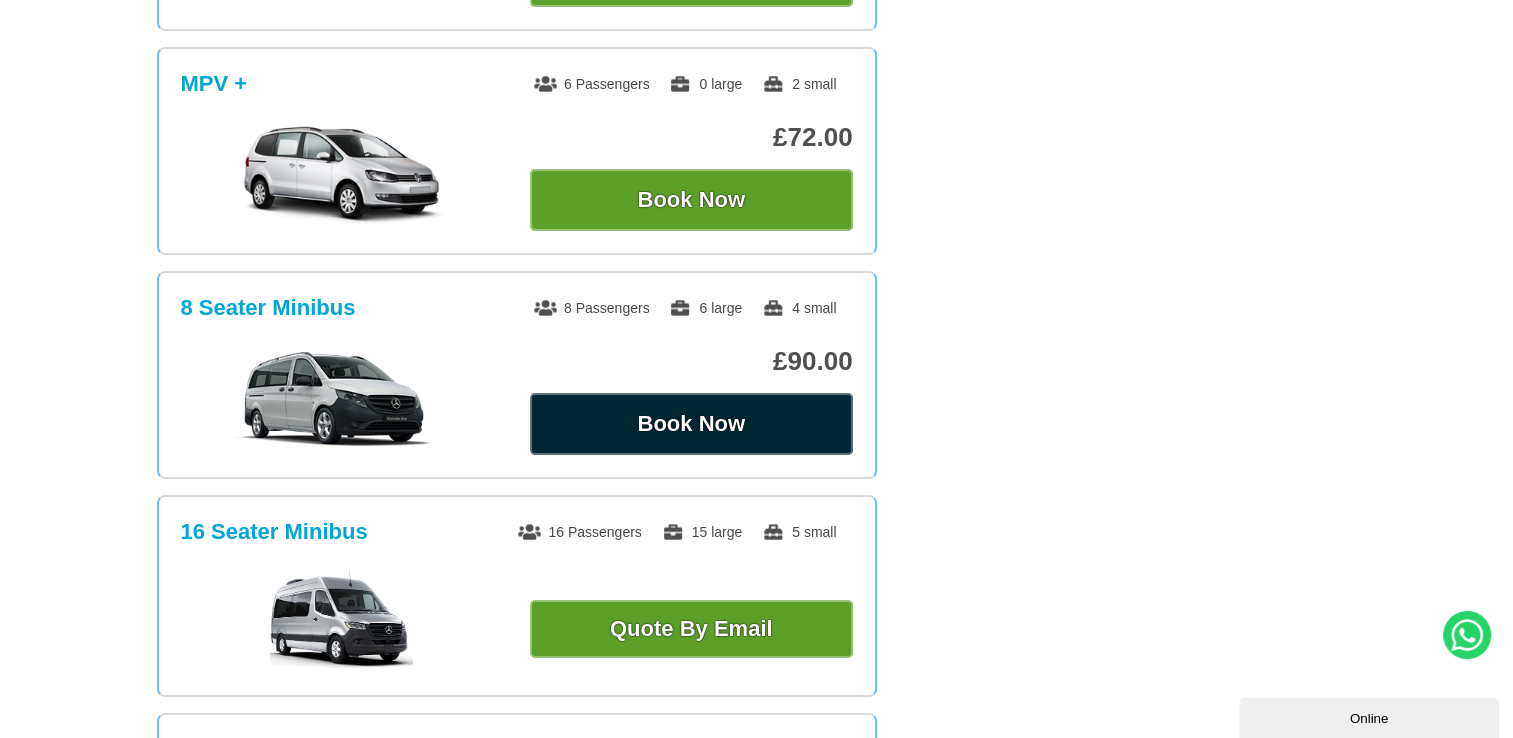 click on "Book Now" at bounding box center [691, 424] 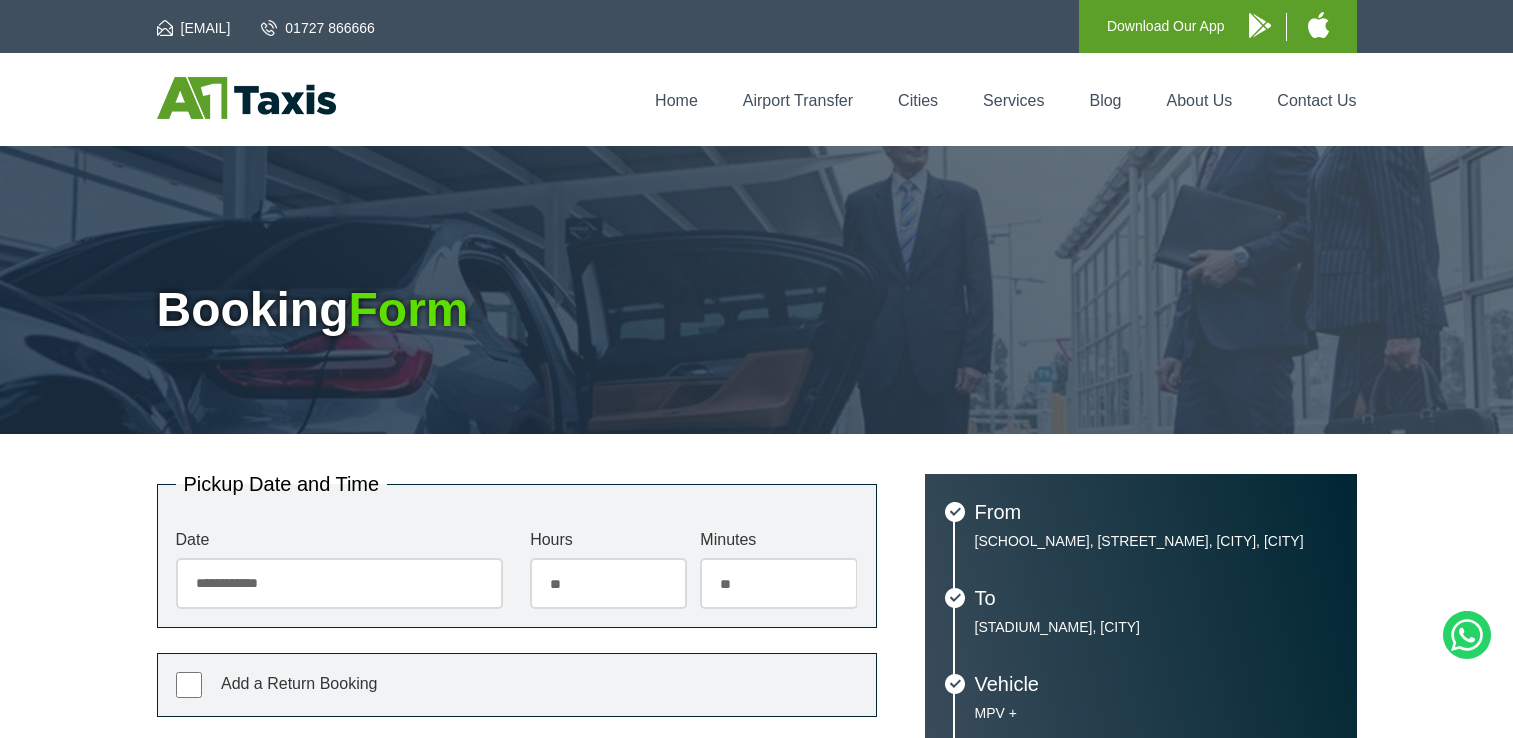 scroll, scrollTop: 0, scrollLeft: 0, axis: both 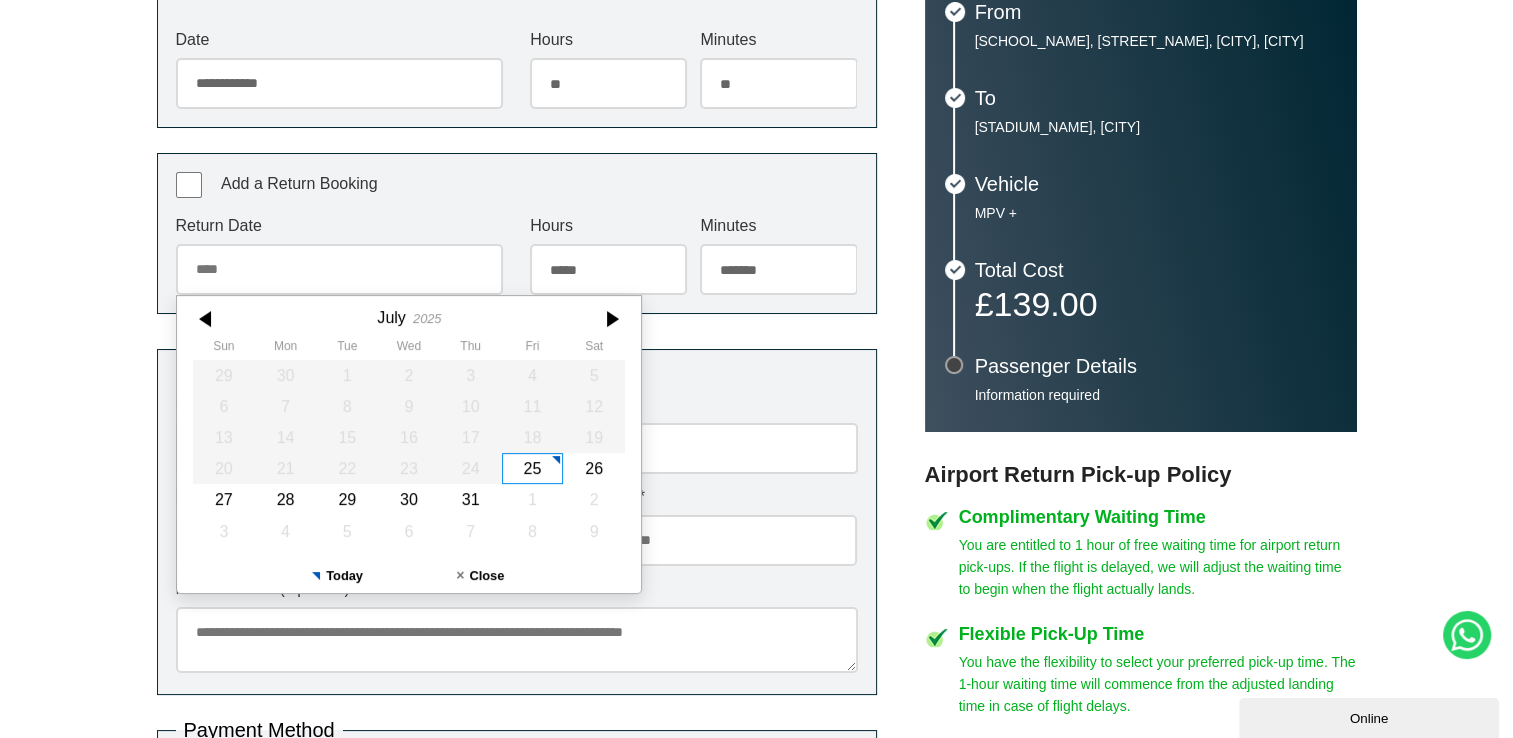 click on "Return Date" at bounding box center (339, 269) 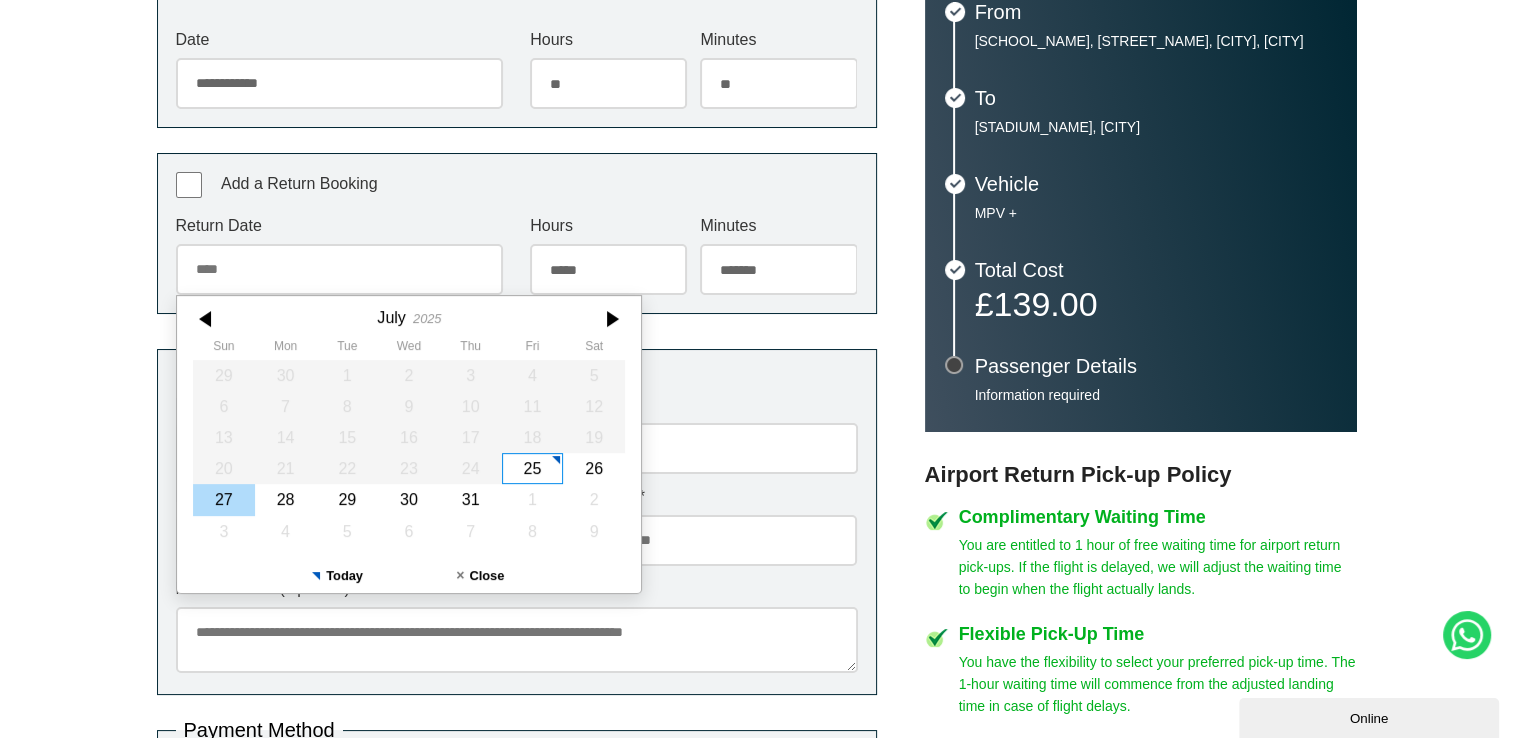 click on "27" at bounding box center [224, 500] 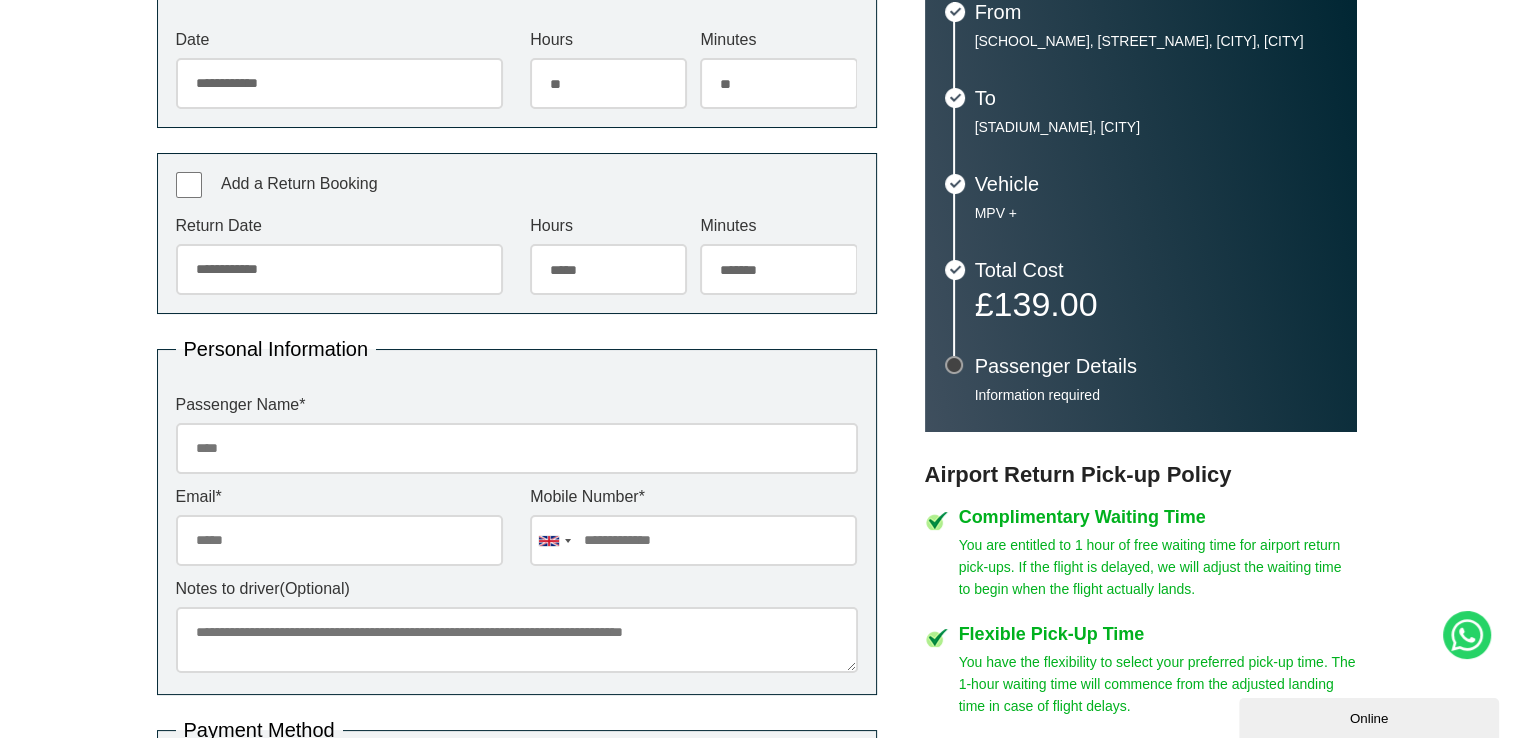 click on "*****
**
**
**
**
**
**
** ** ** ** ** ** ** ** ** ** ** ** ** ** ** ** ** **" at bounding box center (608, 269) 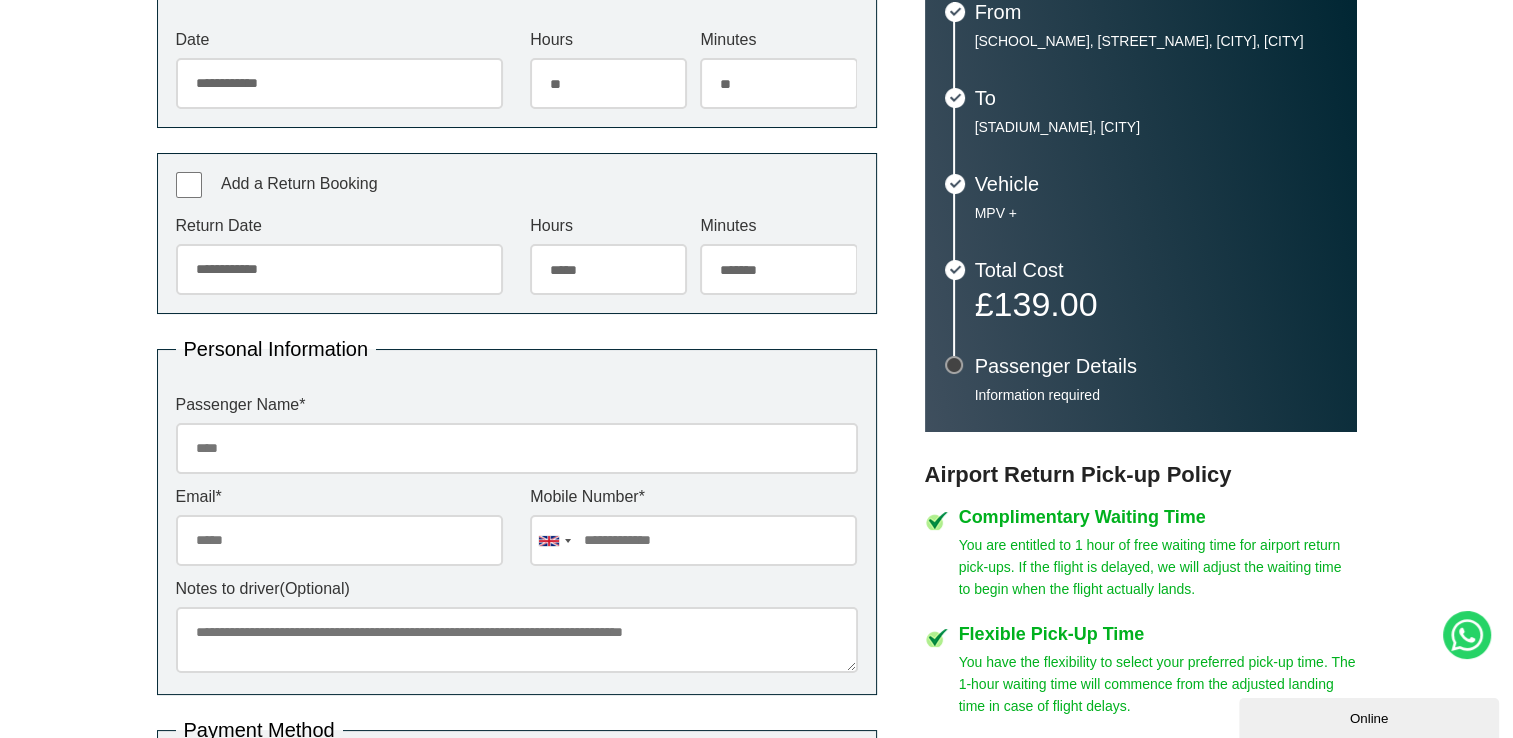 select on "**" 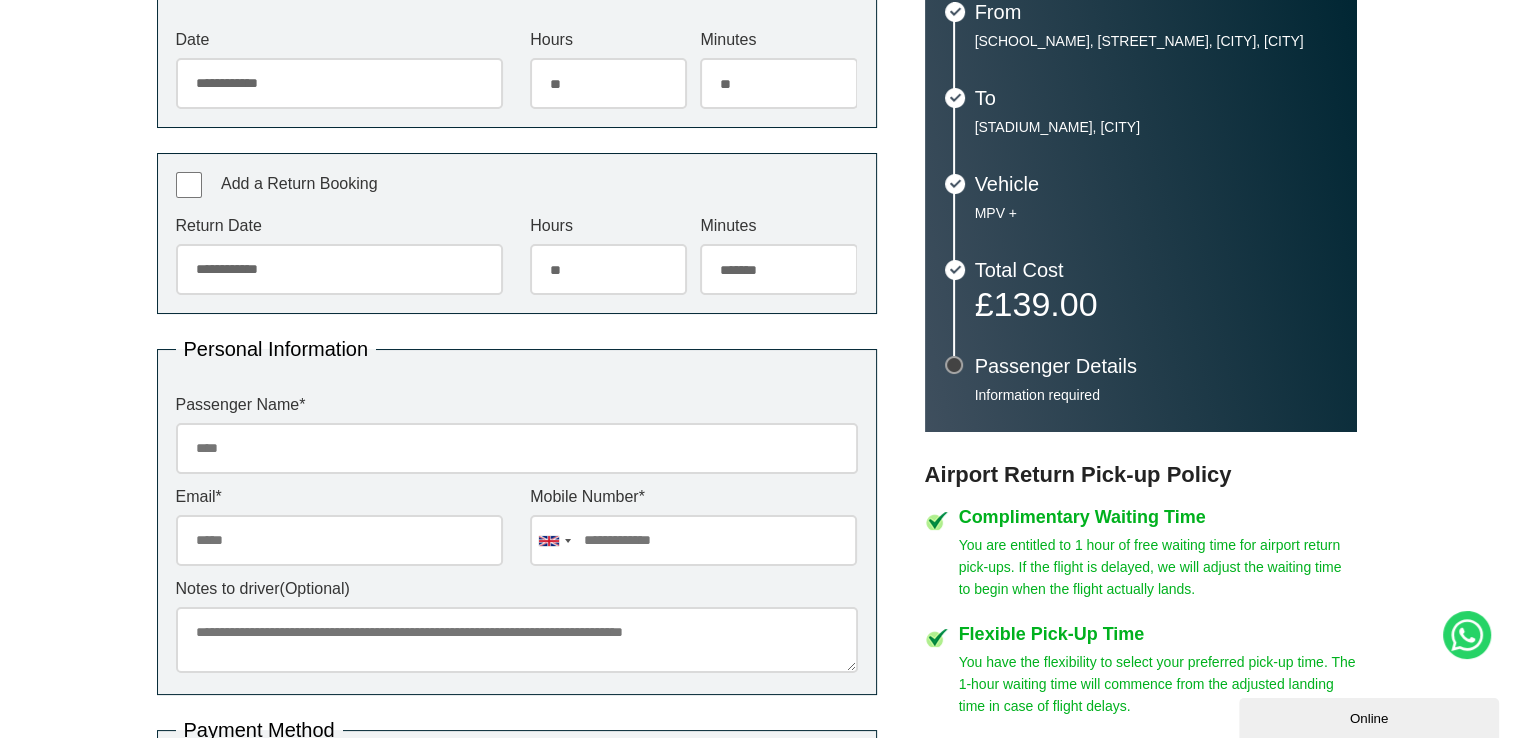 click on "*****
**
**
**
**
**
**
** ** ** ** ** ** ** ** ** ** ** ** ** ** ** ** ** **" at bounding box center (608, 269) 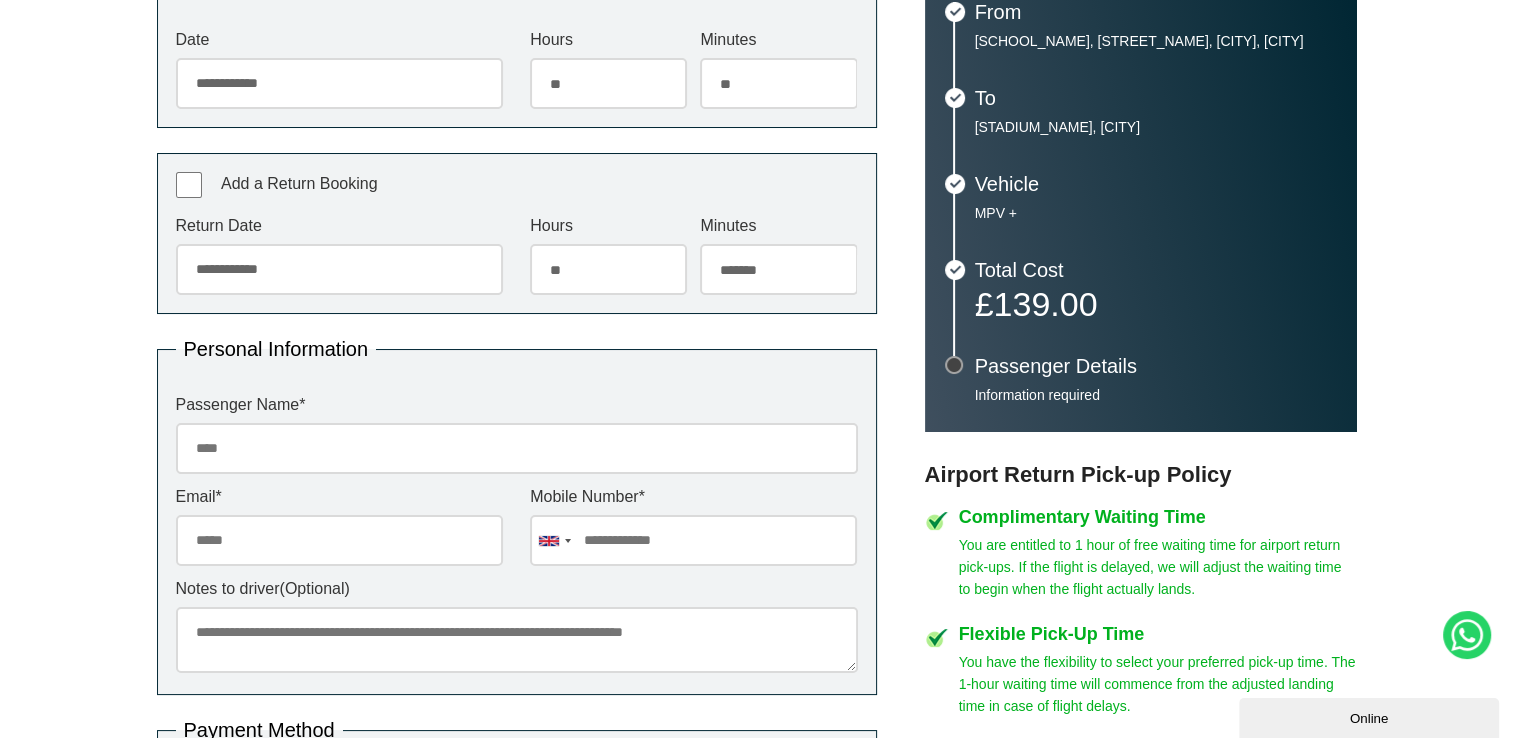 click on "*******
**
**
**
**
**
**
** ** ** ** ** ** ** ** ** ** ** ** ** ** ** ** ** ** ** ** ** ** ** ** ** ** **" at bounding box center [778, 269] 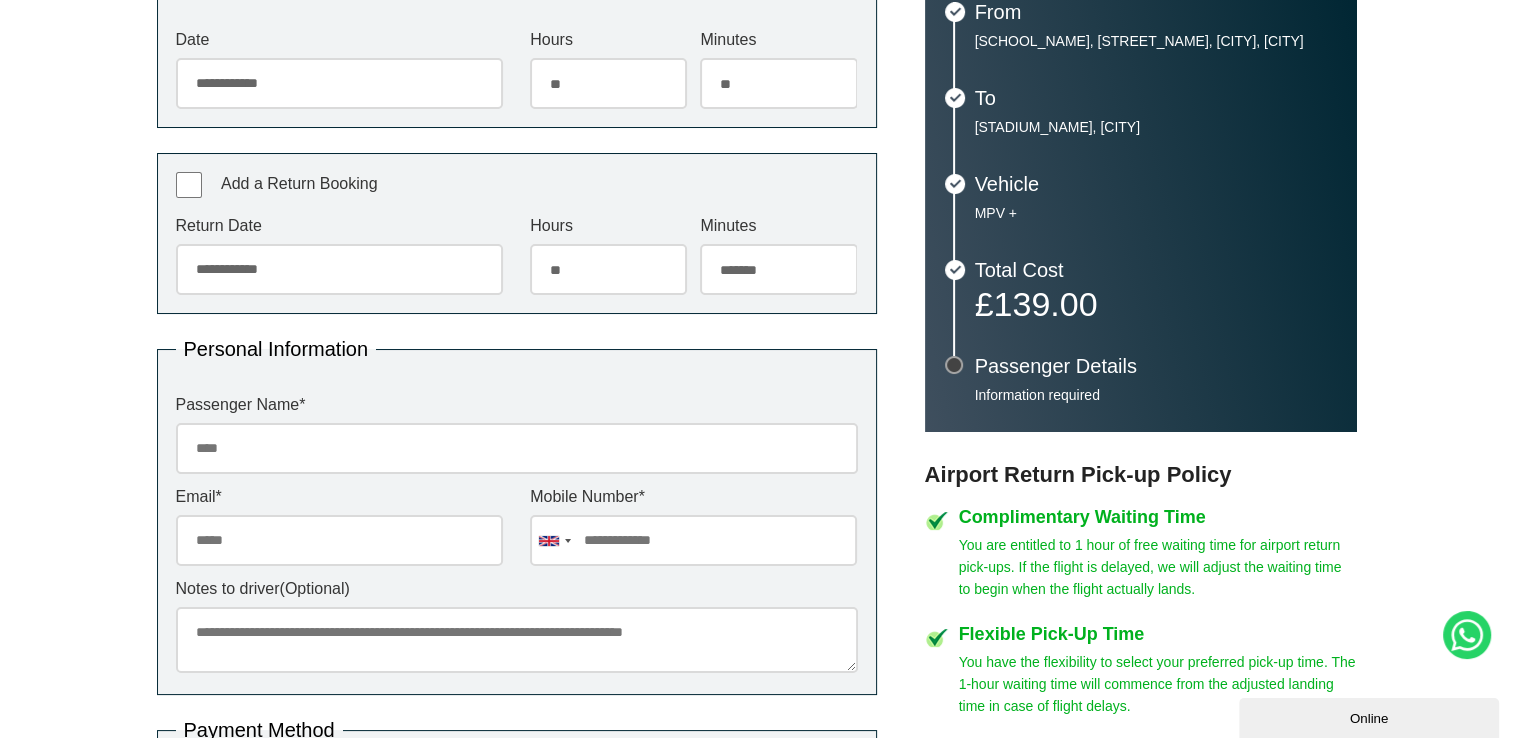 select on "**" 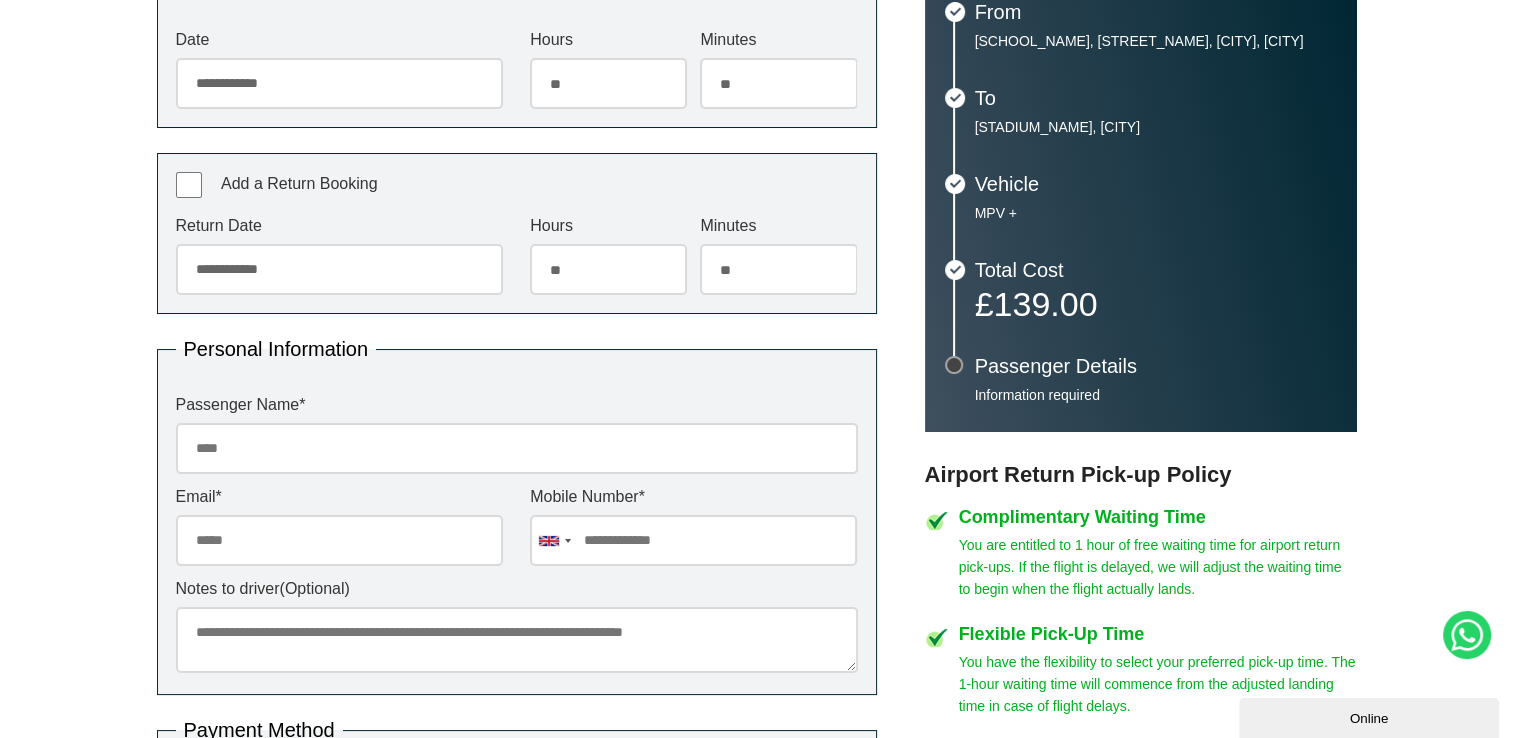 click on "*******
**
**
**
**
**
**
** ** ** ** ** ** ** ** ** ** ** ** ** ** ** ** ** ** ** ** ** ** ** ** ** ** **" at bounding box center (778, 269) 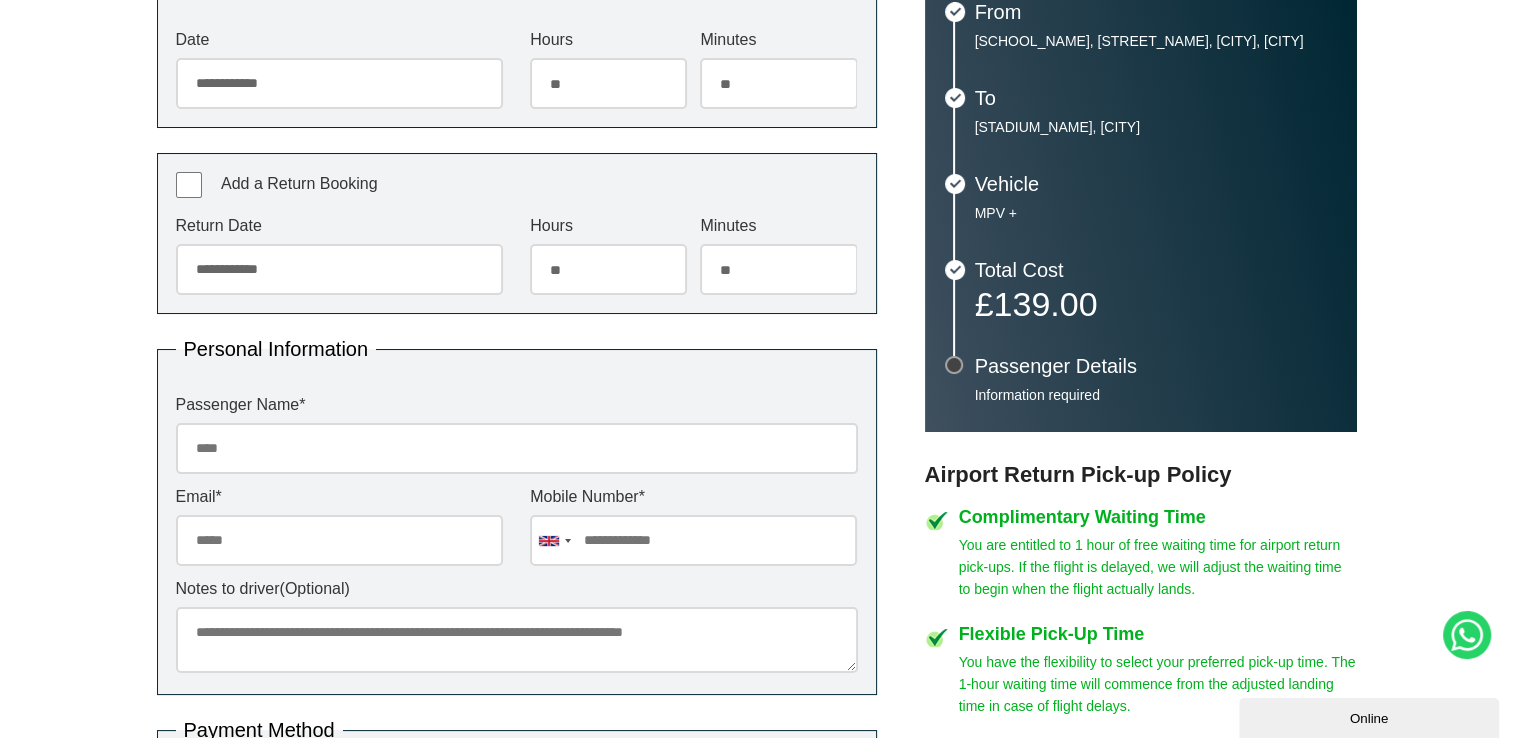 scroll, scrollTop: 400, scrollLeft: 0, axis: vertical 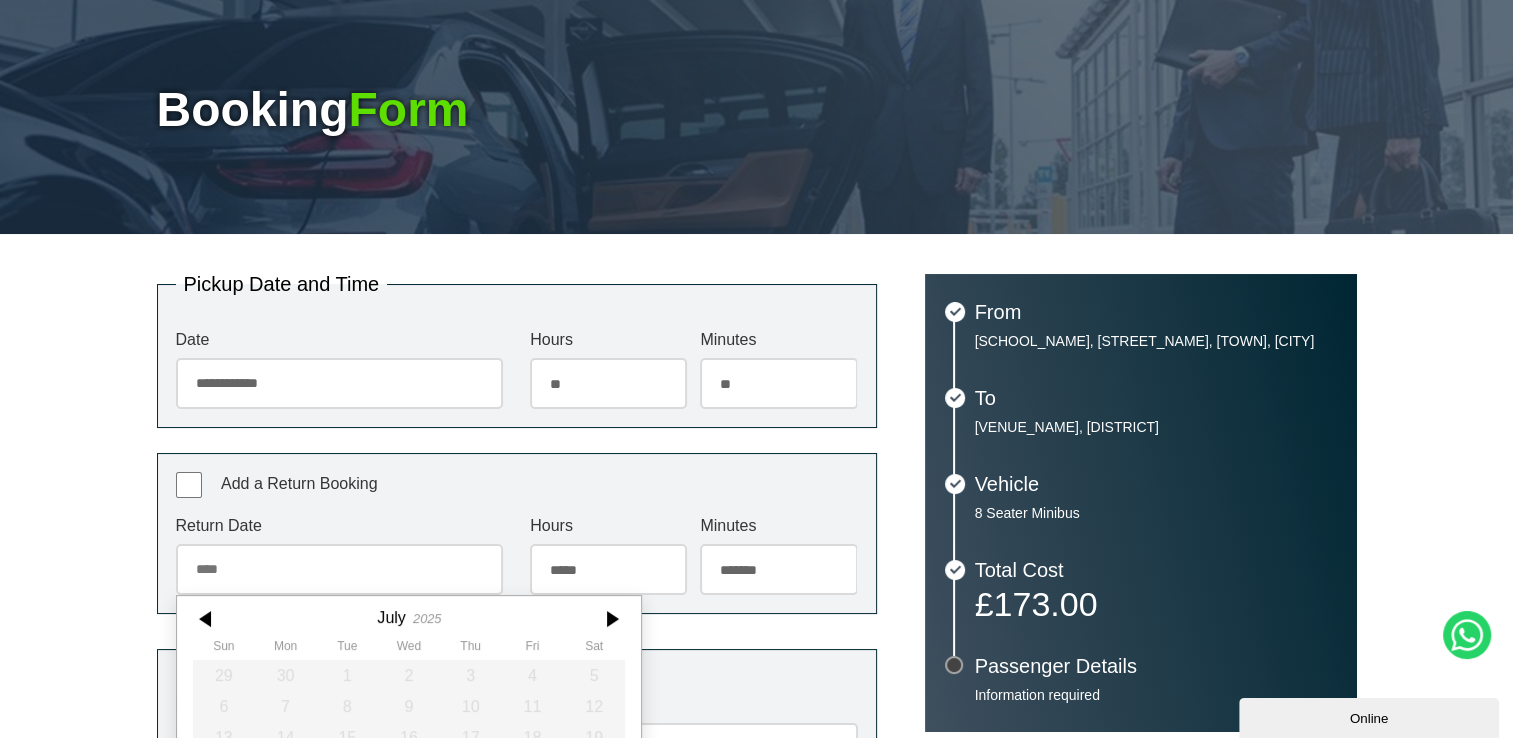 click on "Return Date
July 2025     Sun Mon Tue Wed Thu Fri Sat 29 30 1 2 3 4 5 6 7 8 9 10 11 12 13 14 15 16 17 18 19 20 21 22 23 24 25 26 27 28 29 30 31 1 2 3 4 5 6 7 8 9 Today Close" at bounding box center [339, 556] 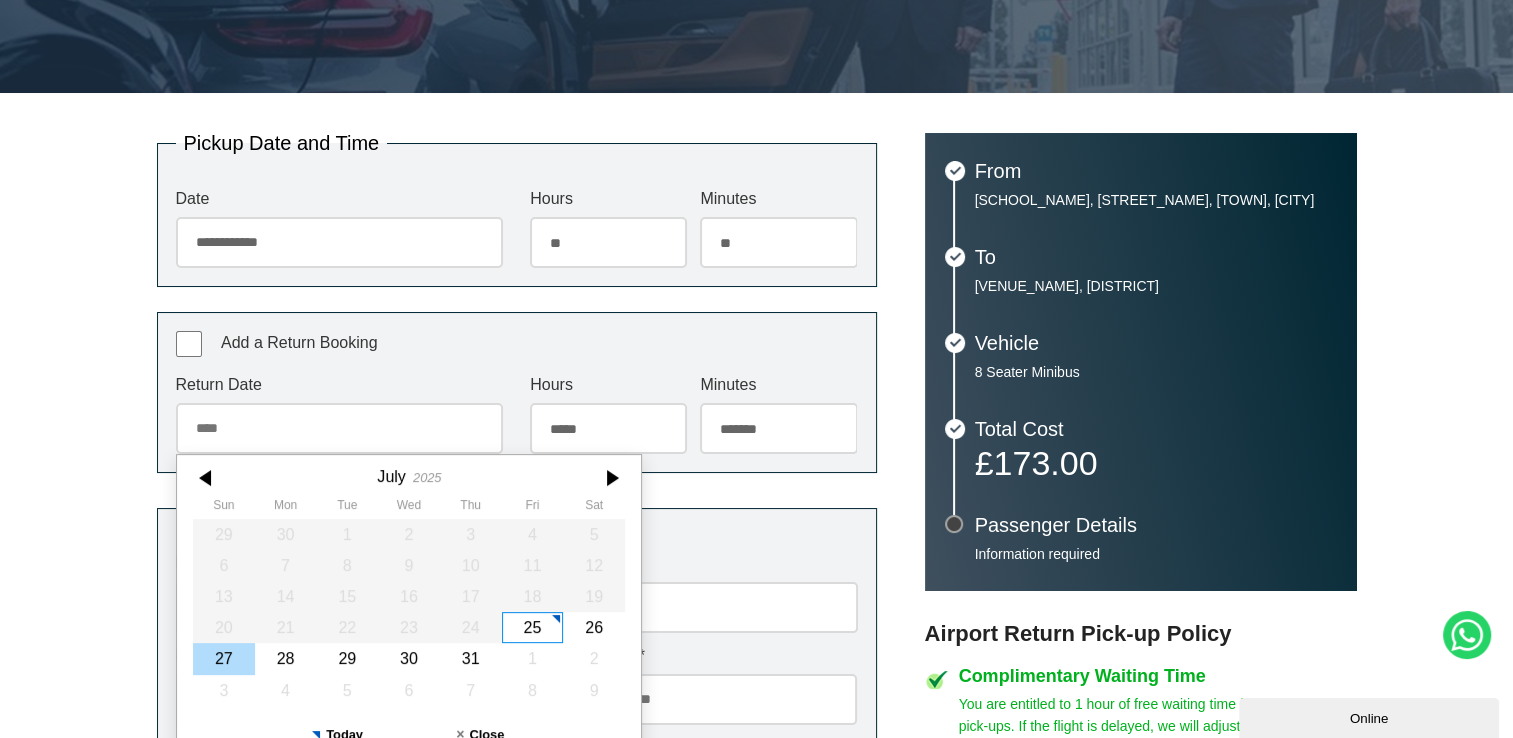 click on "27" at bounding box center [224, 659] 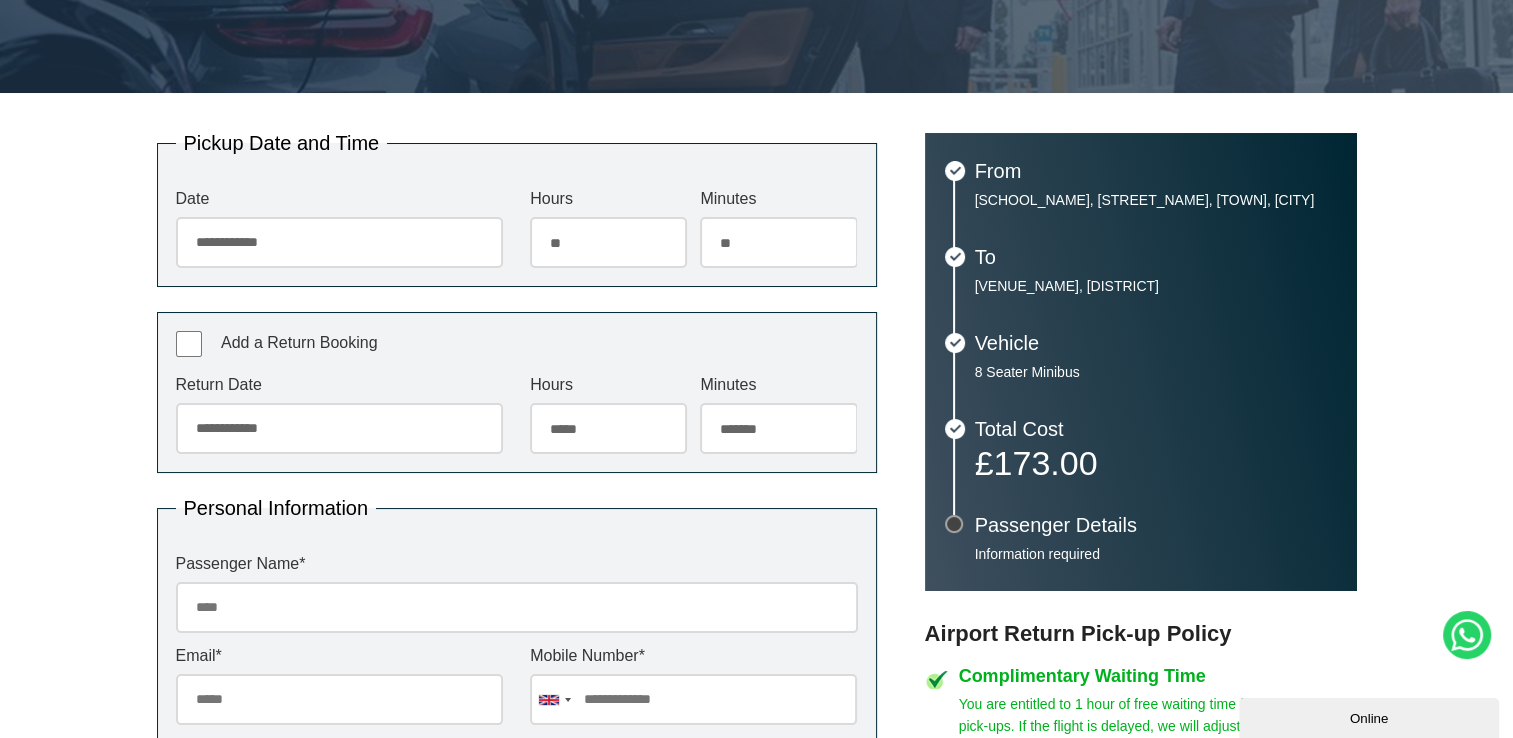 click on "*****
**
**
**
**
**
**
** ** ** ** ** ** ** ** ** ** ** ** ** ** ** ** ** **" at bounding box center (608, 428) 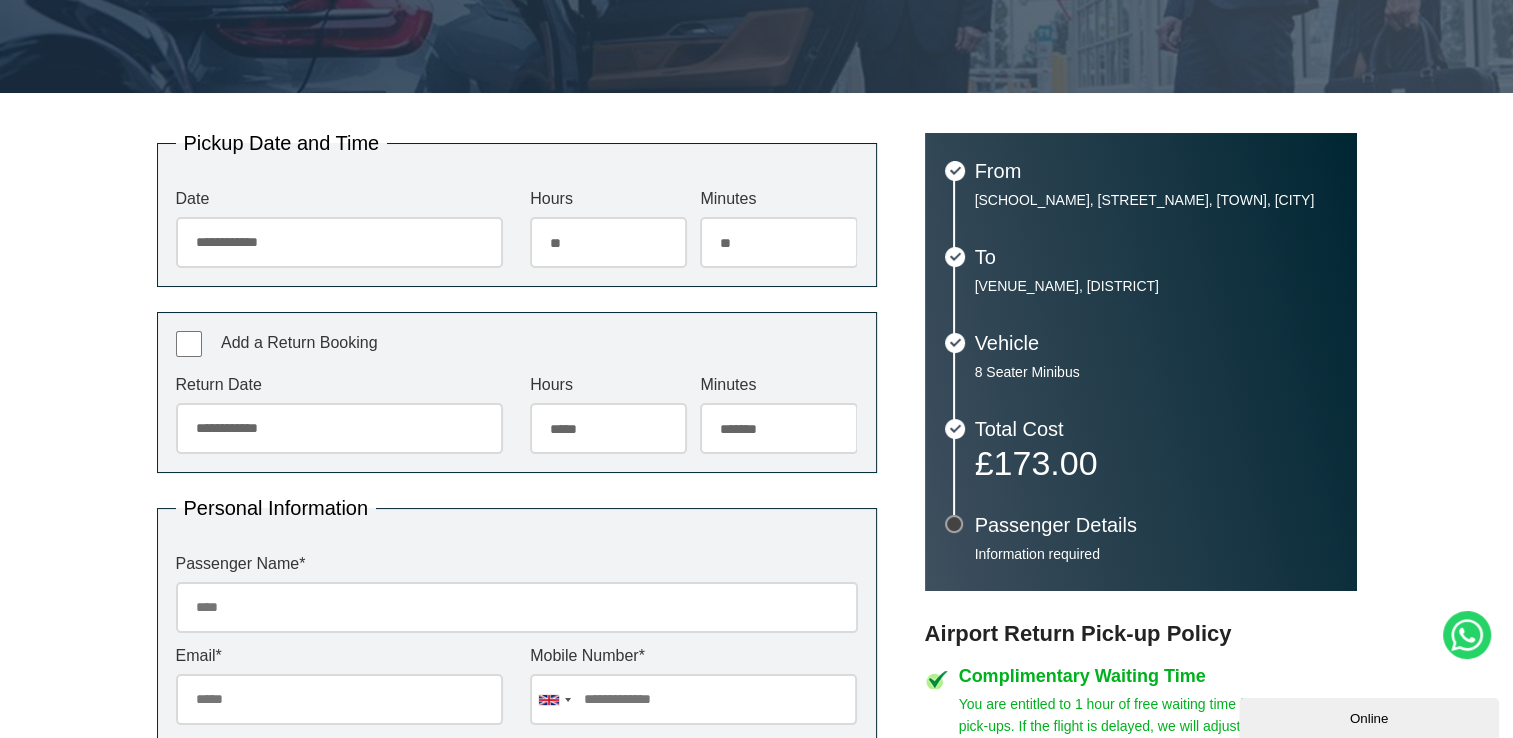 select on "**" 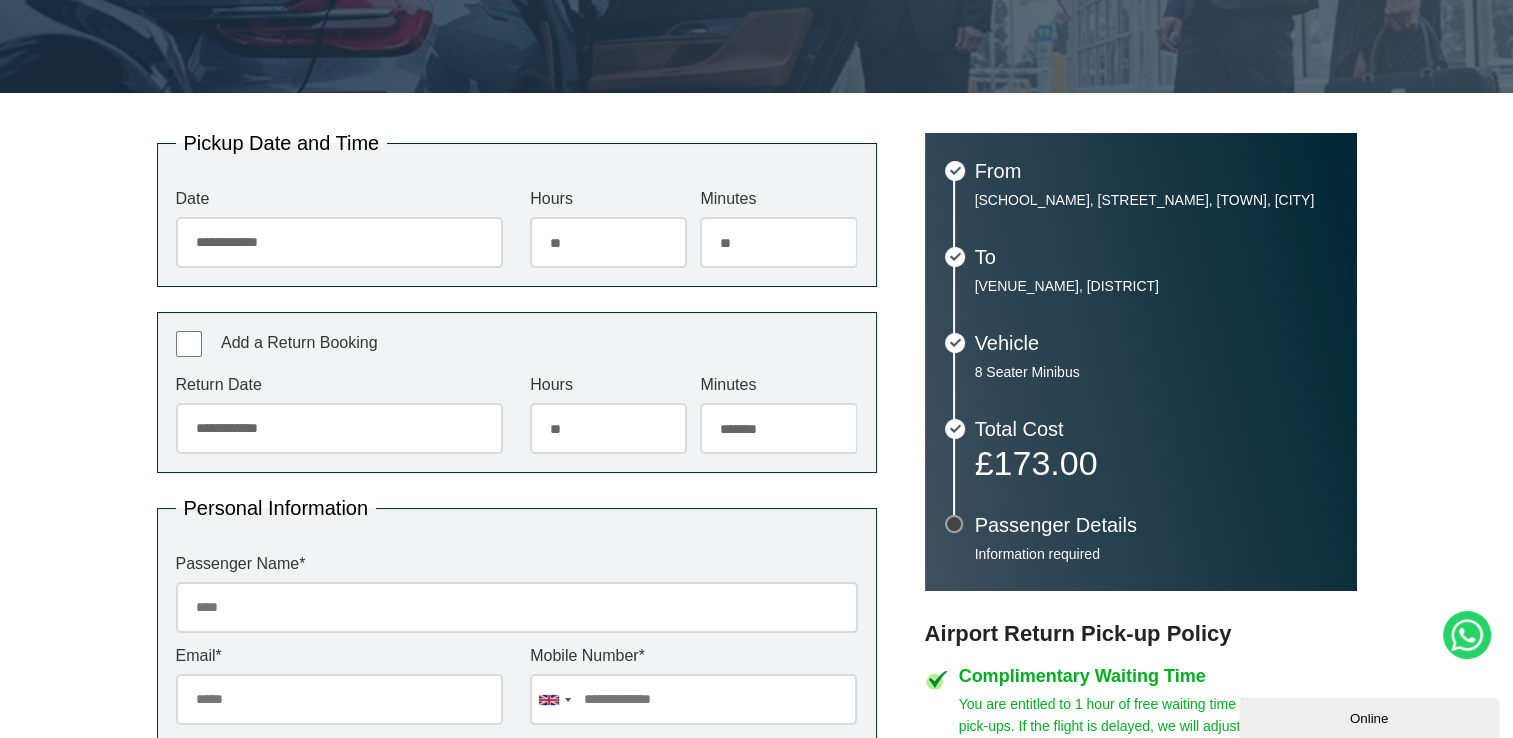 click on "*****
**
**
**
**
**
**
** ** ** ** ** ** ** ** ** ** ** ** ** ** ** ** ** **" at bounding box center [608, 428] 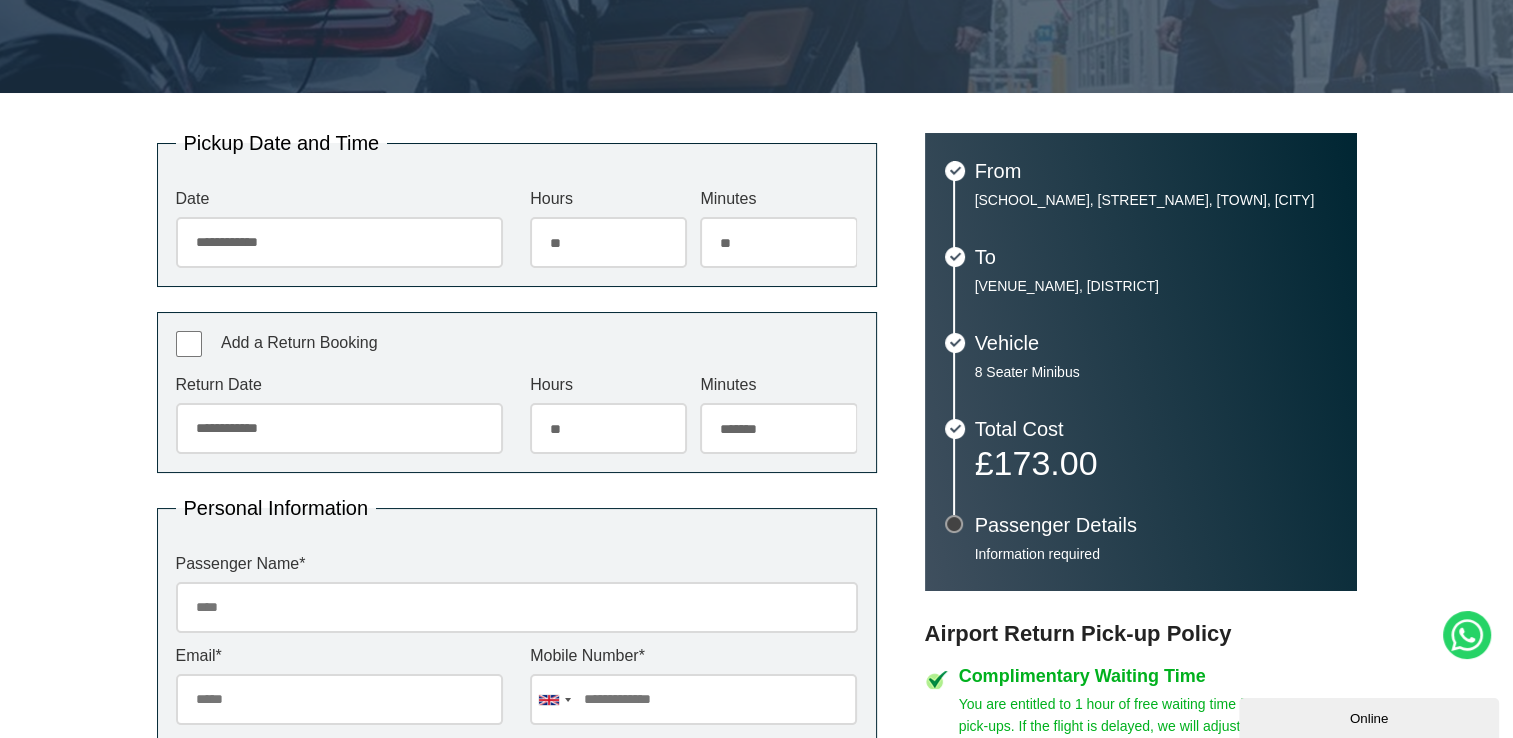 click on "*******
**
**
**
**
**
**
** ** ** ** ** ** ** ** ** ** ** ** ** ** ** ** ** ** ** ** ** ** ** ** ** ** **" at bounding box center [778, 428] 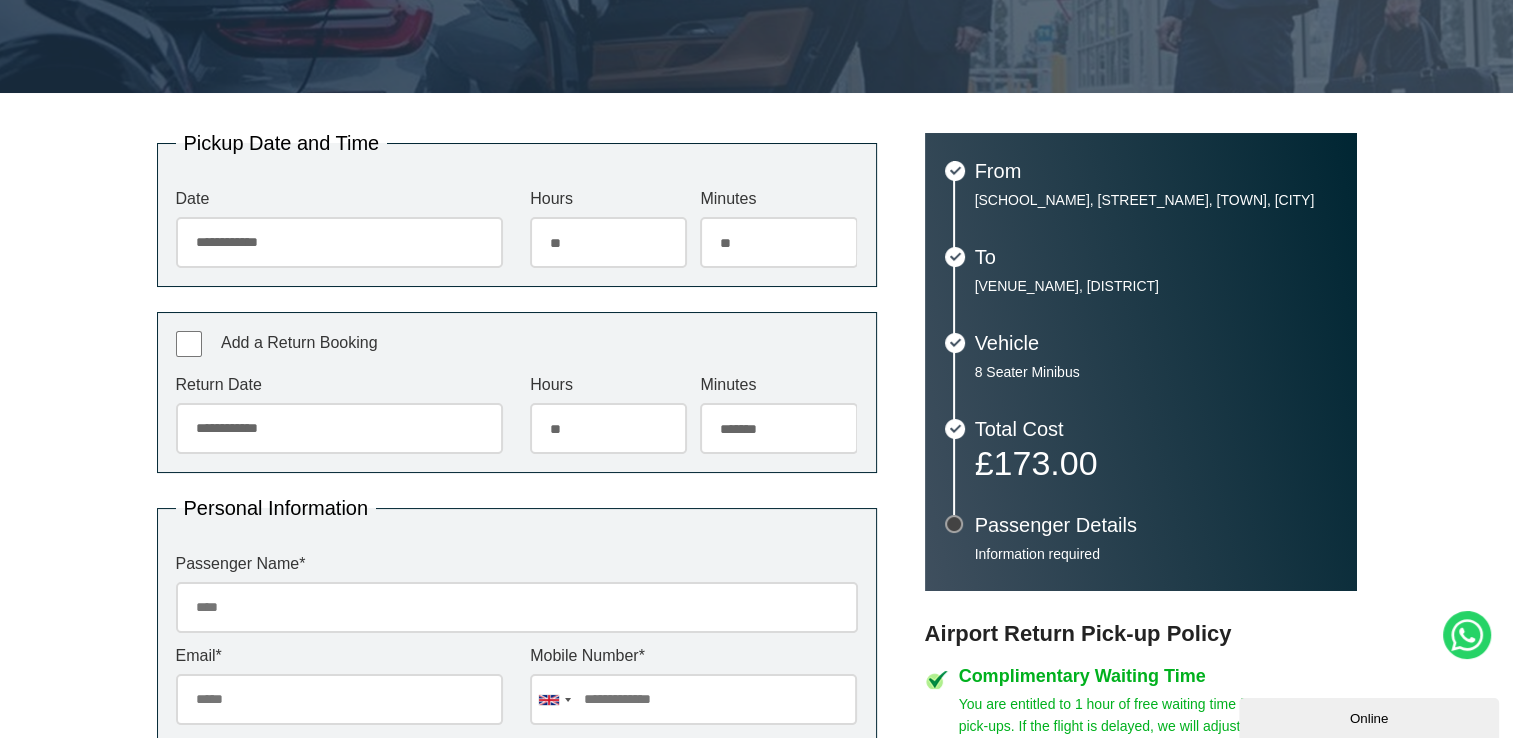 select on "**" 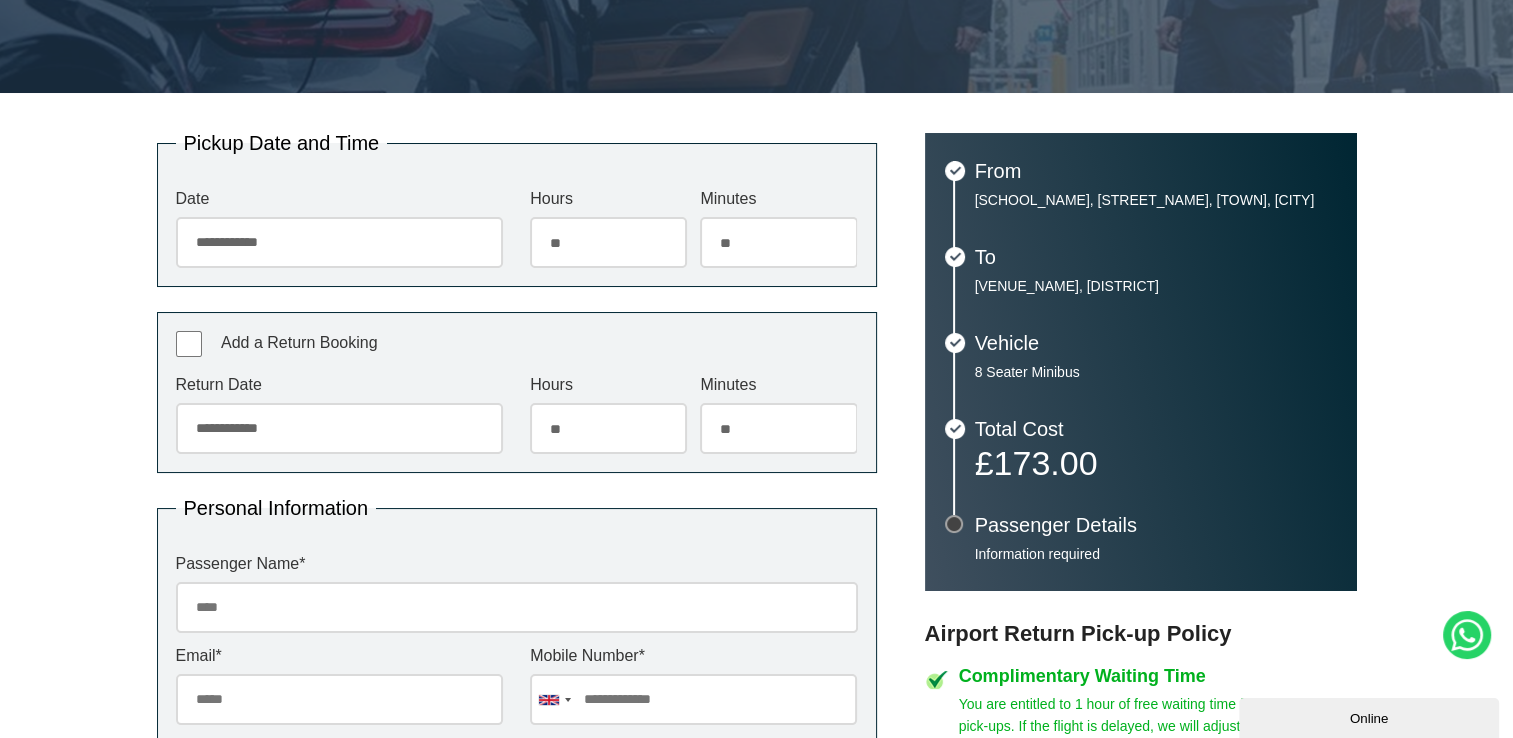 click on "*******
**
**
**
**
**
**
** ** ** ** ** ** ** ** ** ** ** ** ** ** ** ** ** ** ** ** ** ** ** ** ** ** **" at bounding box center [778, 428] 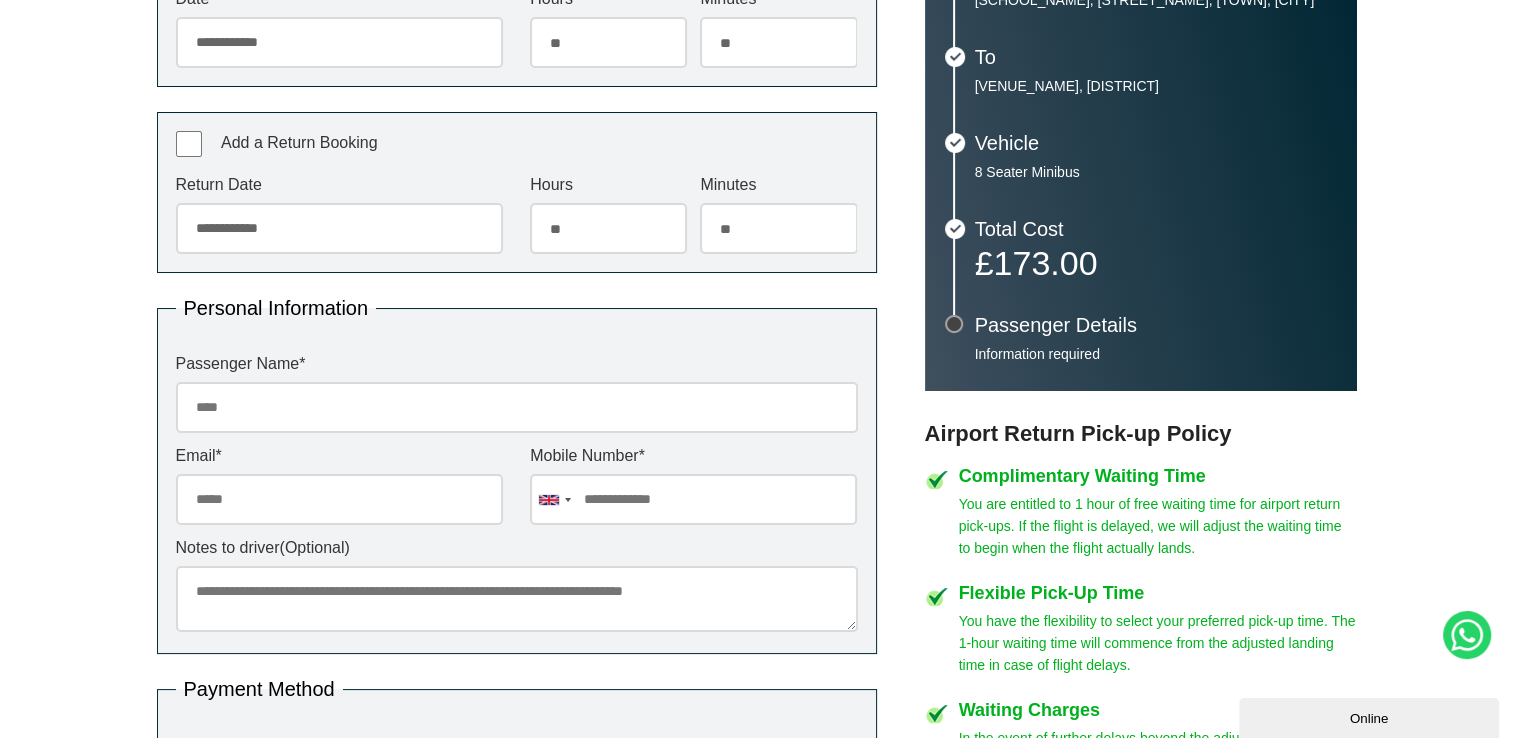 scroll, scrollTop: 741, scrollLeft: 0, axis: vertical 